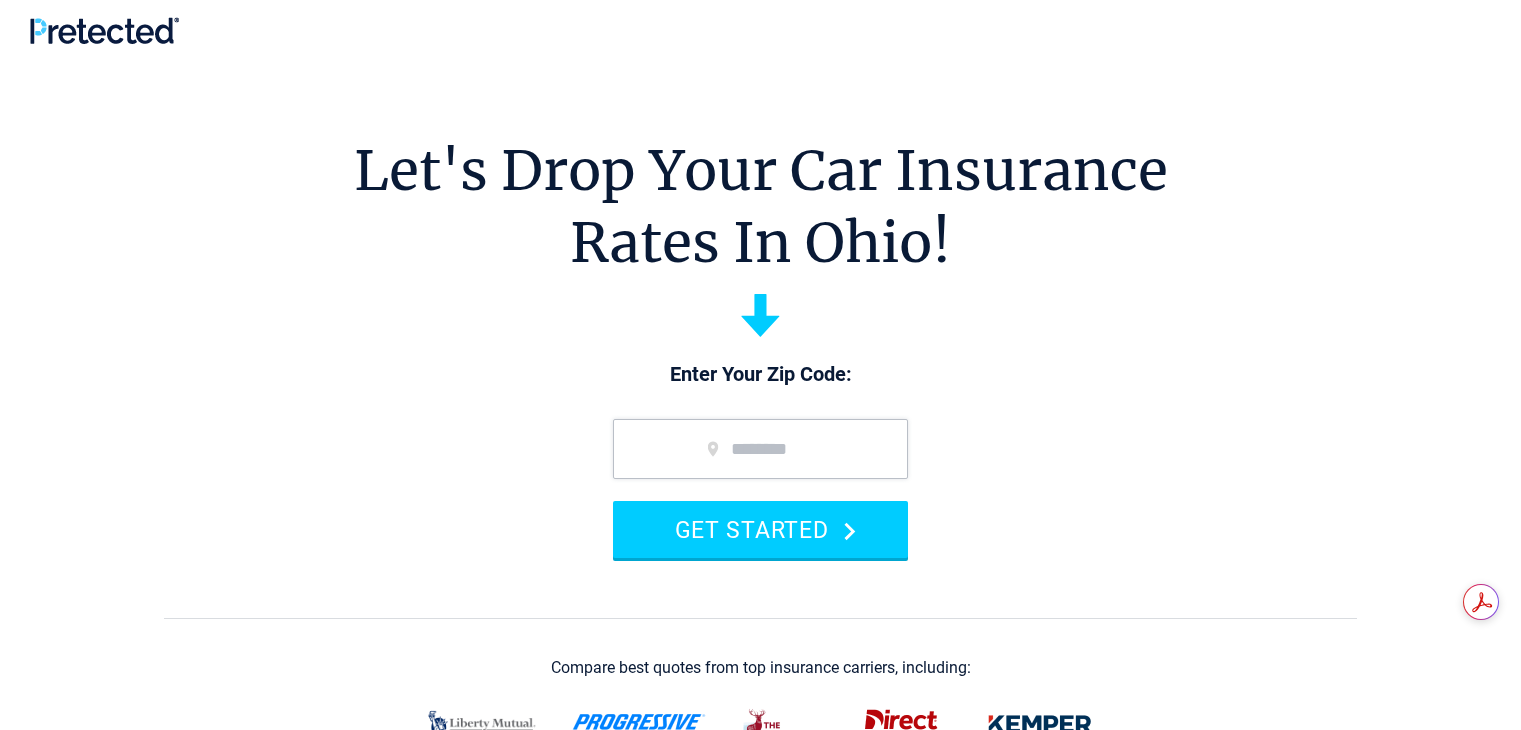 scroll, scrollTop: 0, scrollLeft: 0, axis: both 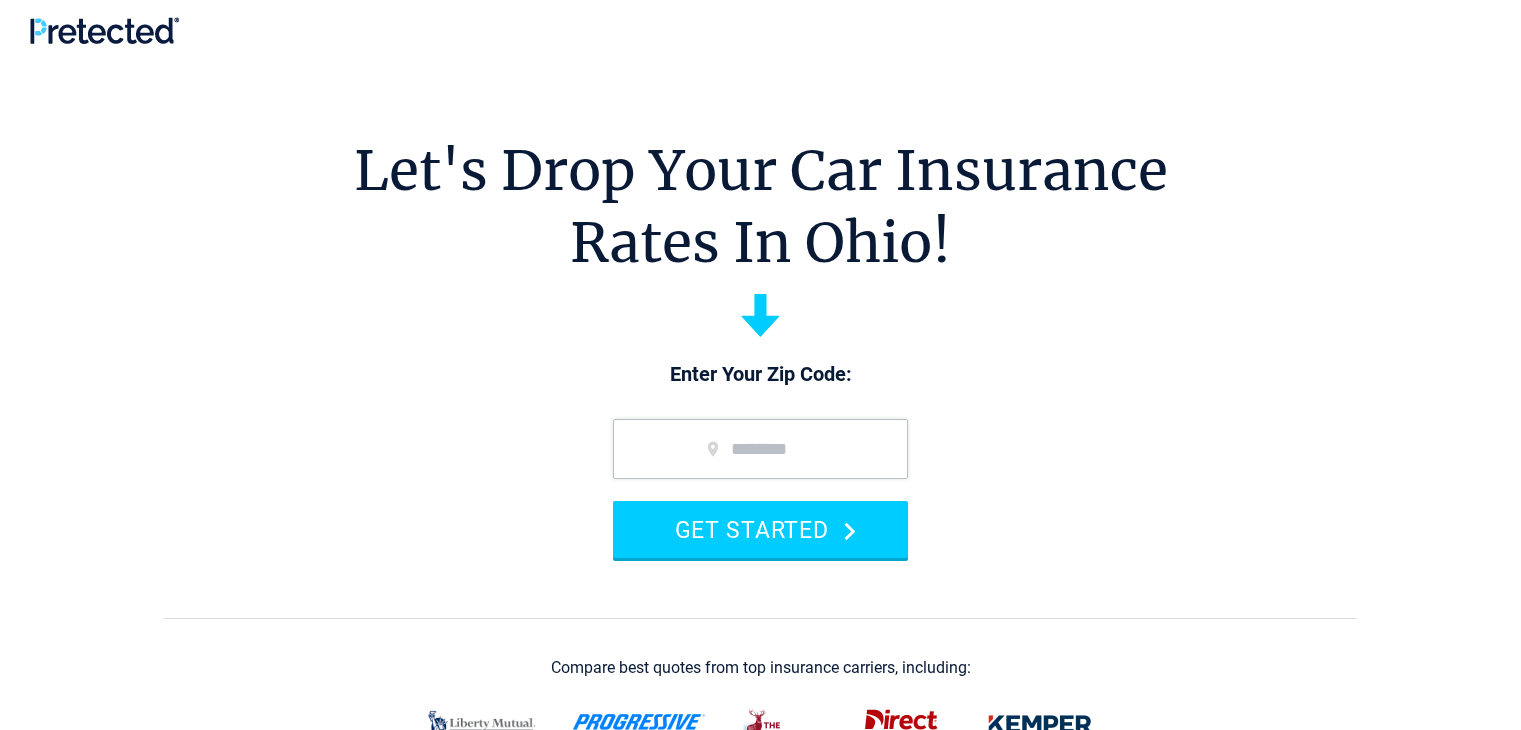click at bounding box center (760, 449) 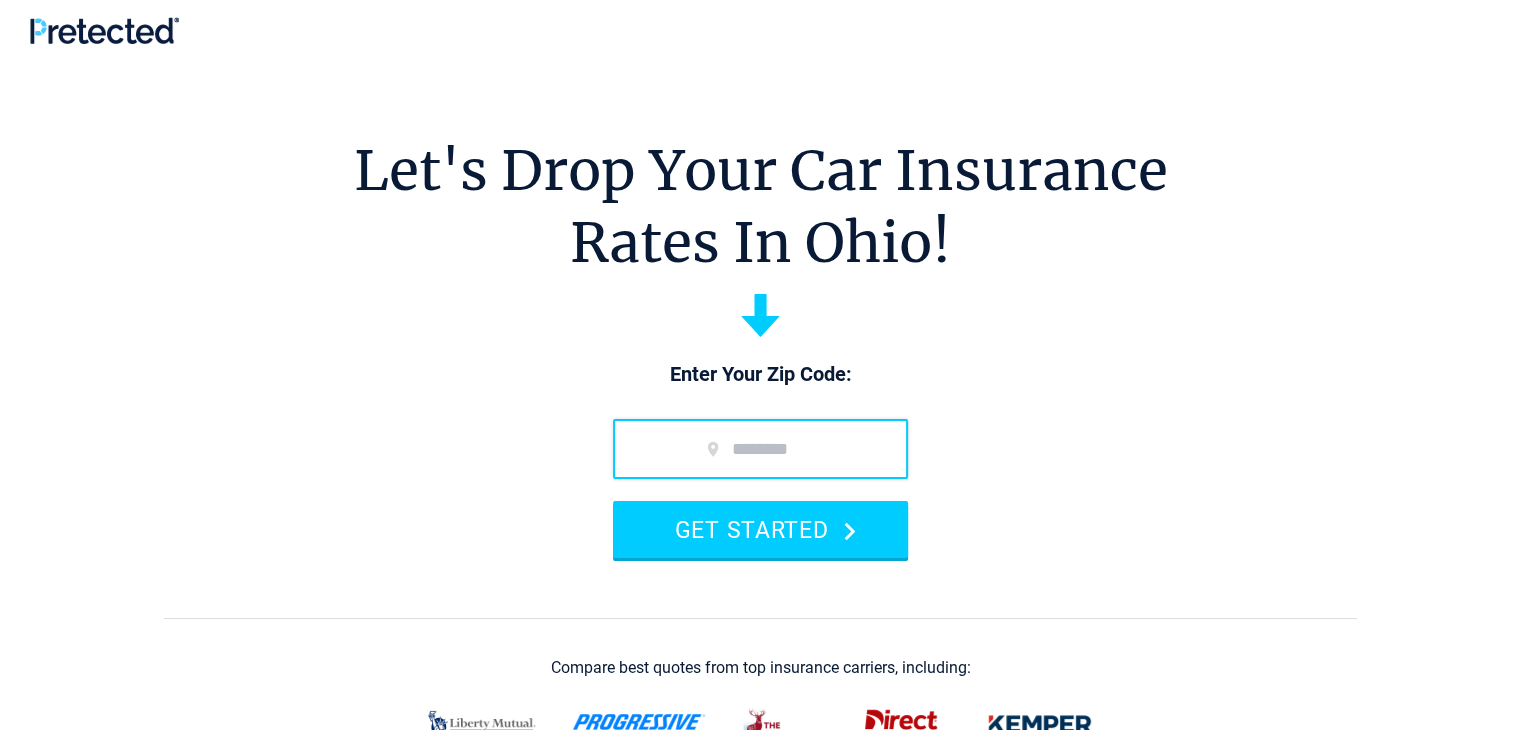 scroll, scrollTop: 0, scrollLeft: 0, axis: both 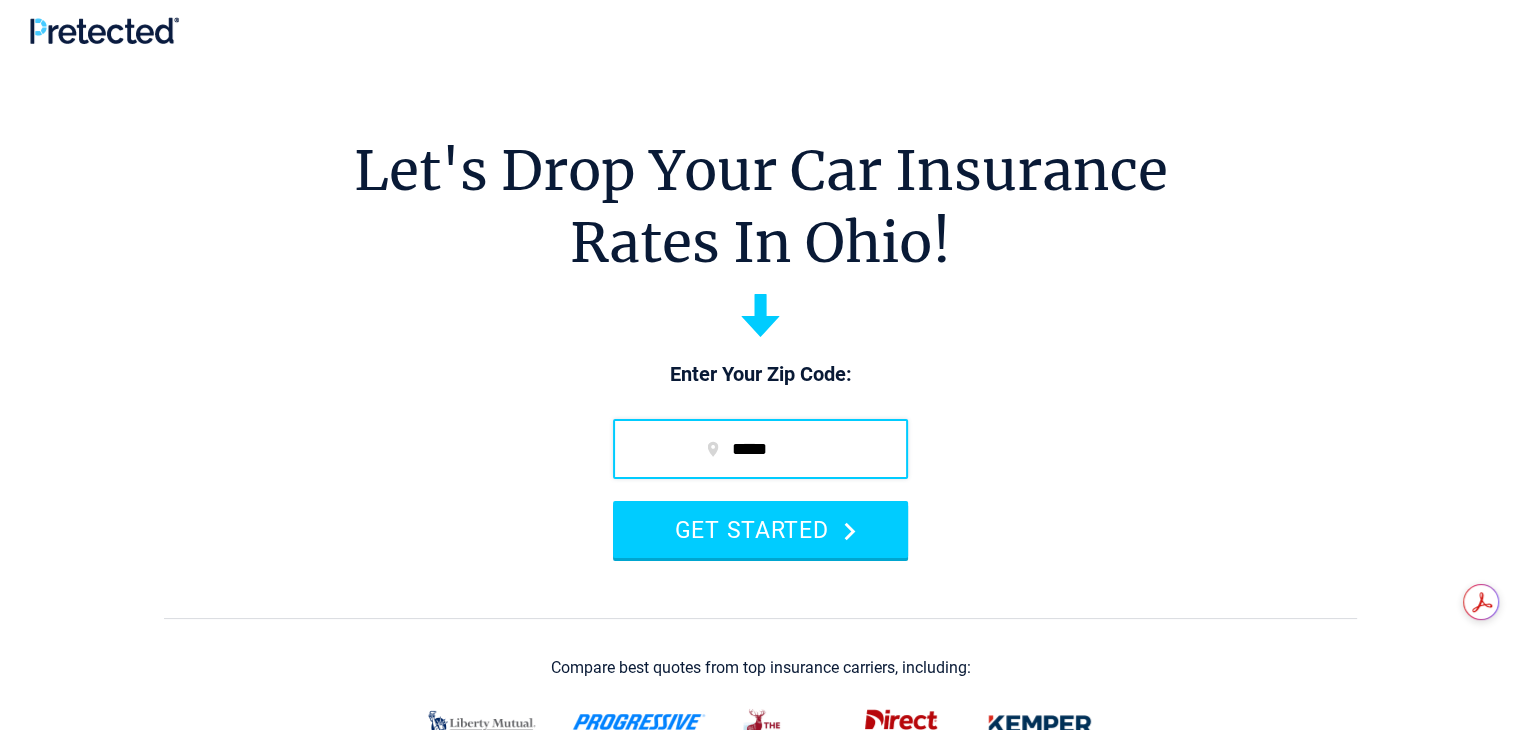 type on "*****" 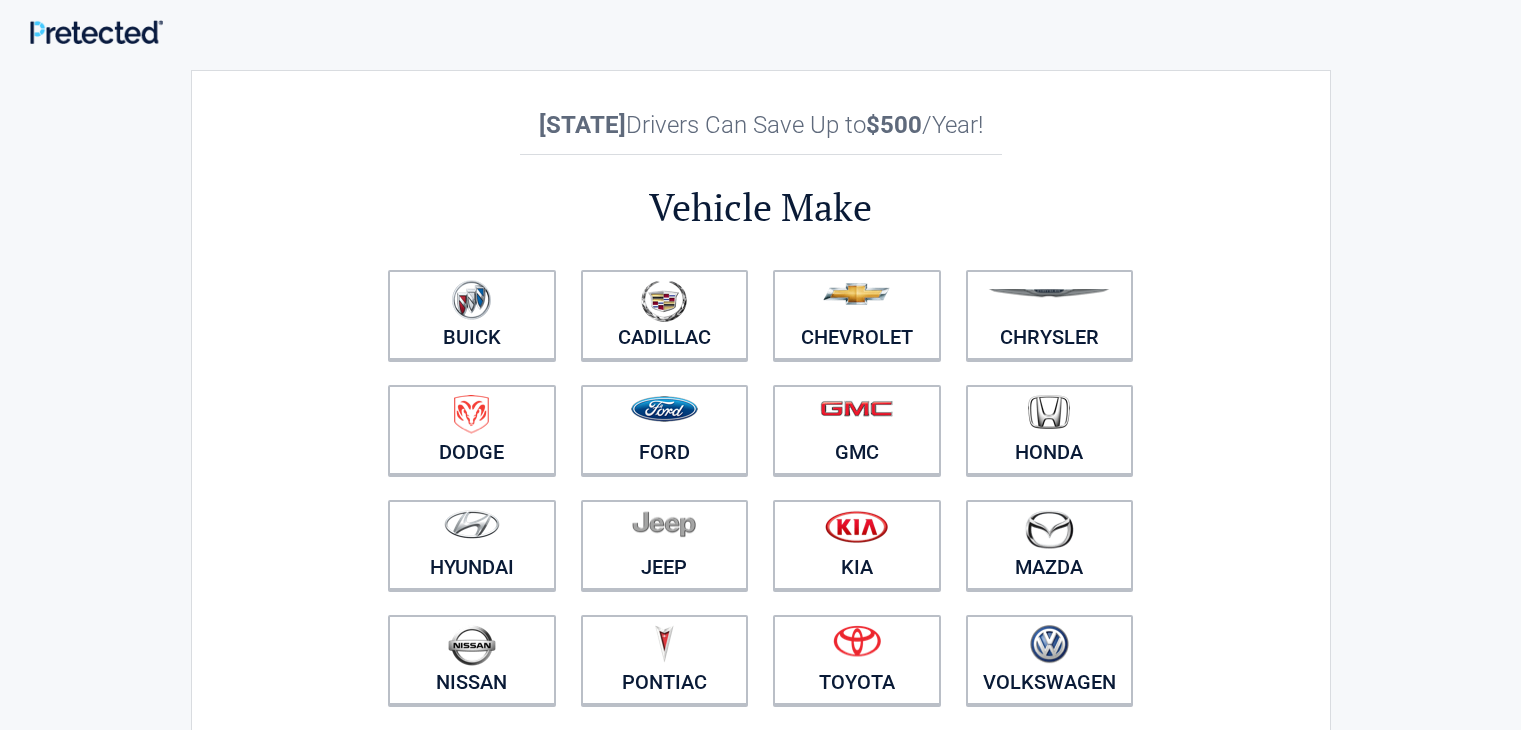 scroll, scrollTop: 0, scrollLeft: 0, axis: both 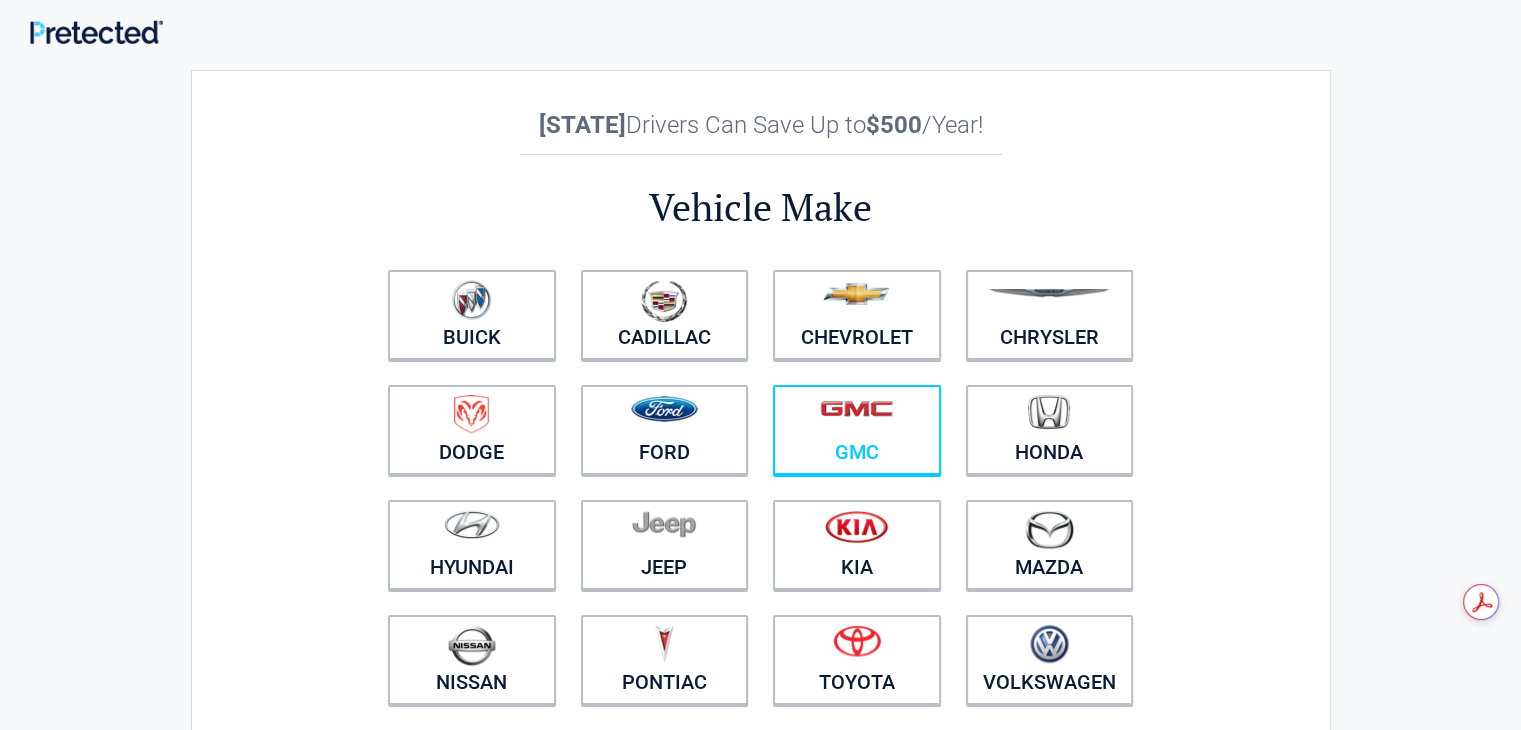 click on "GMC" at bounding box center (857, 430) 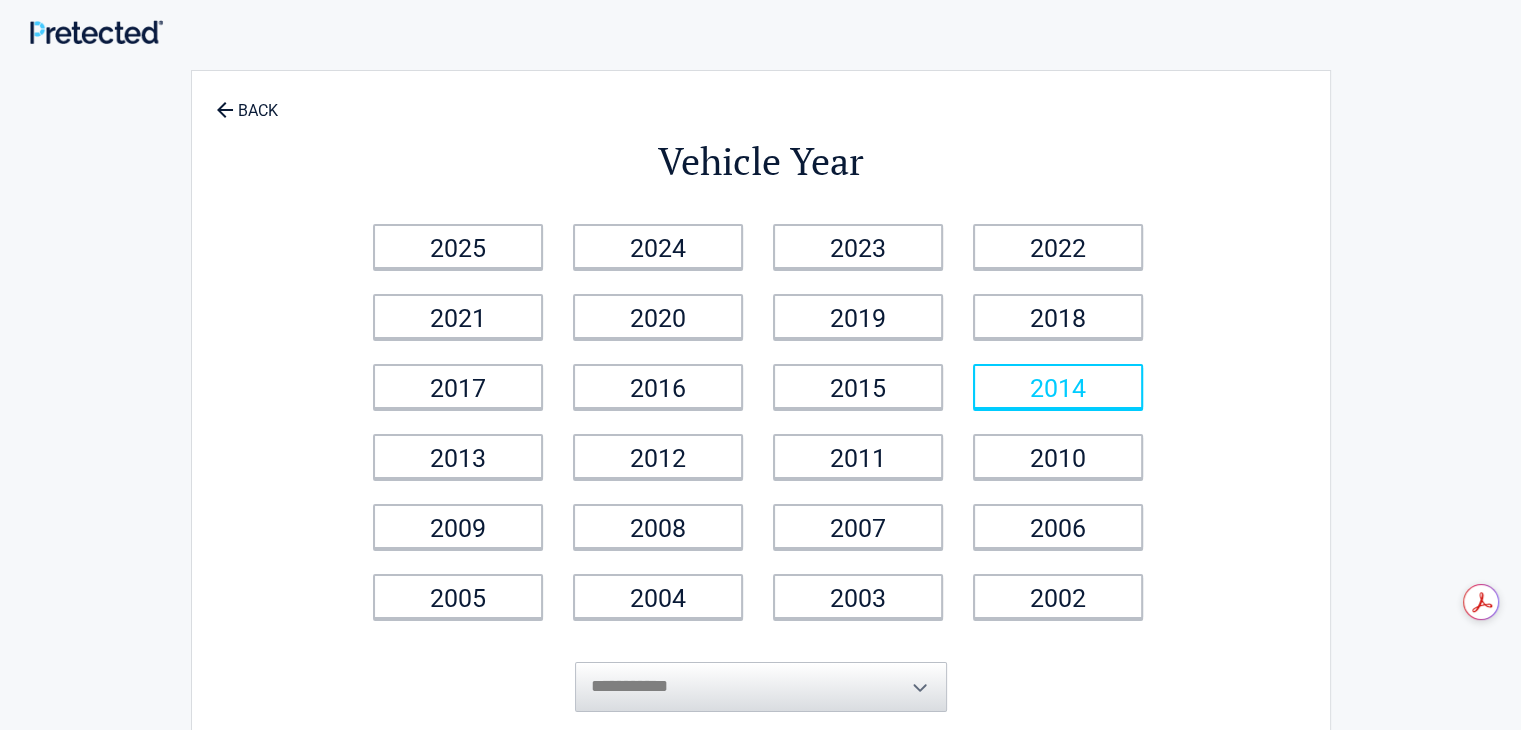click on "2014" at bounding box center (1058, 386) 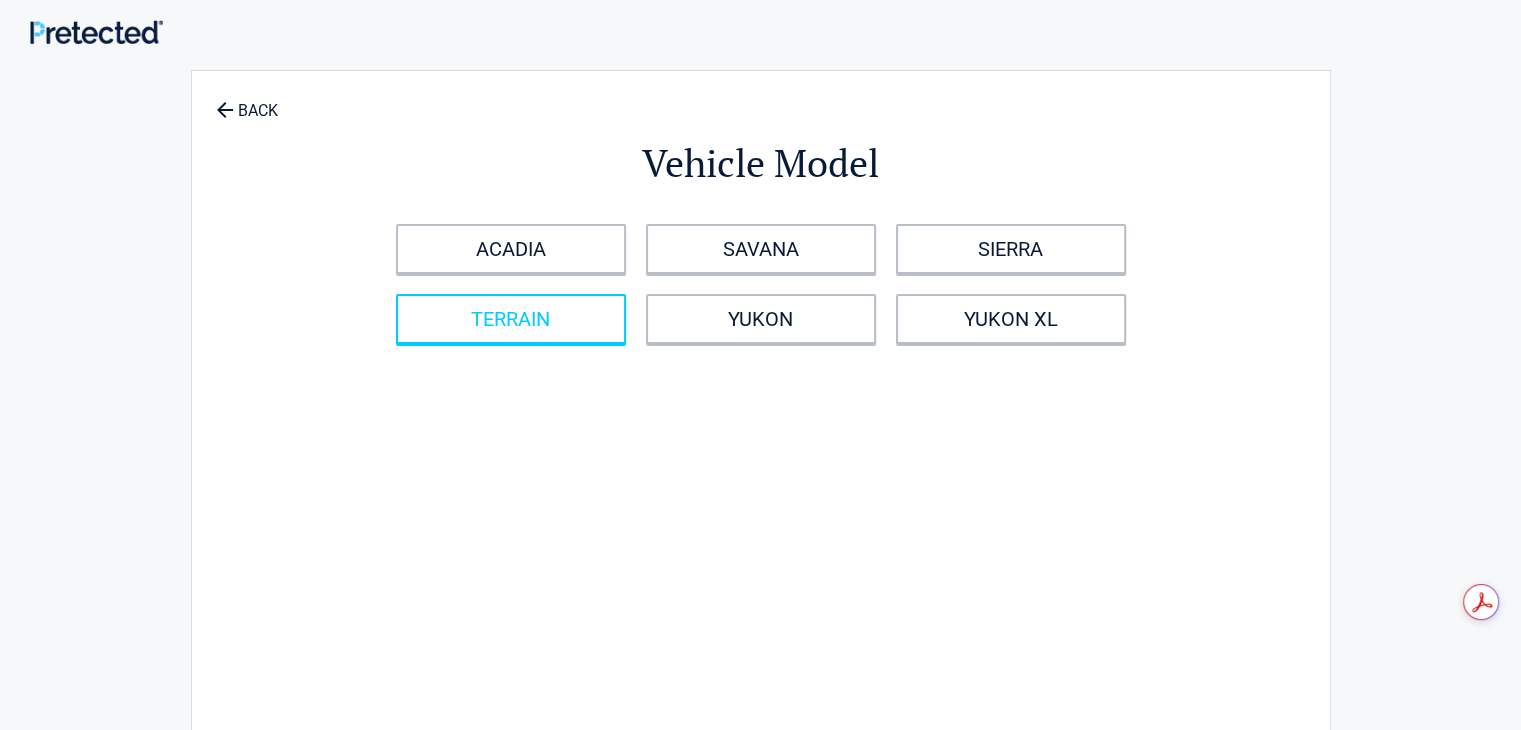 click on "TERRAIN" at bounding box center (511, 319) 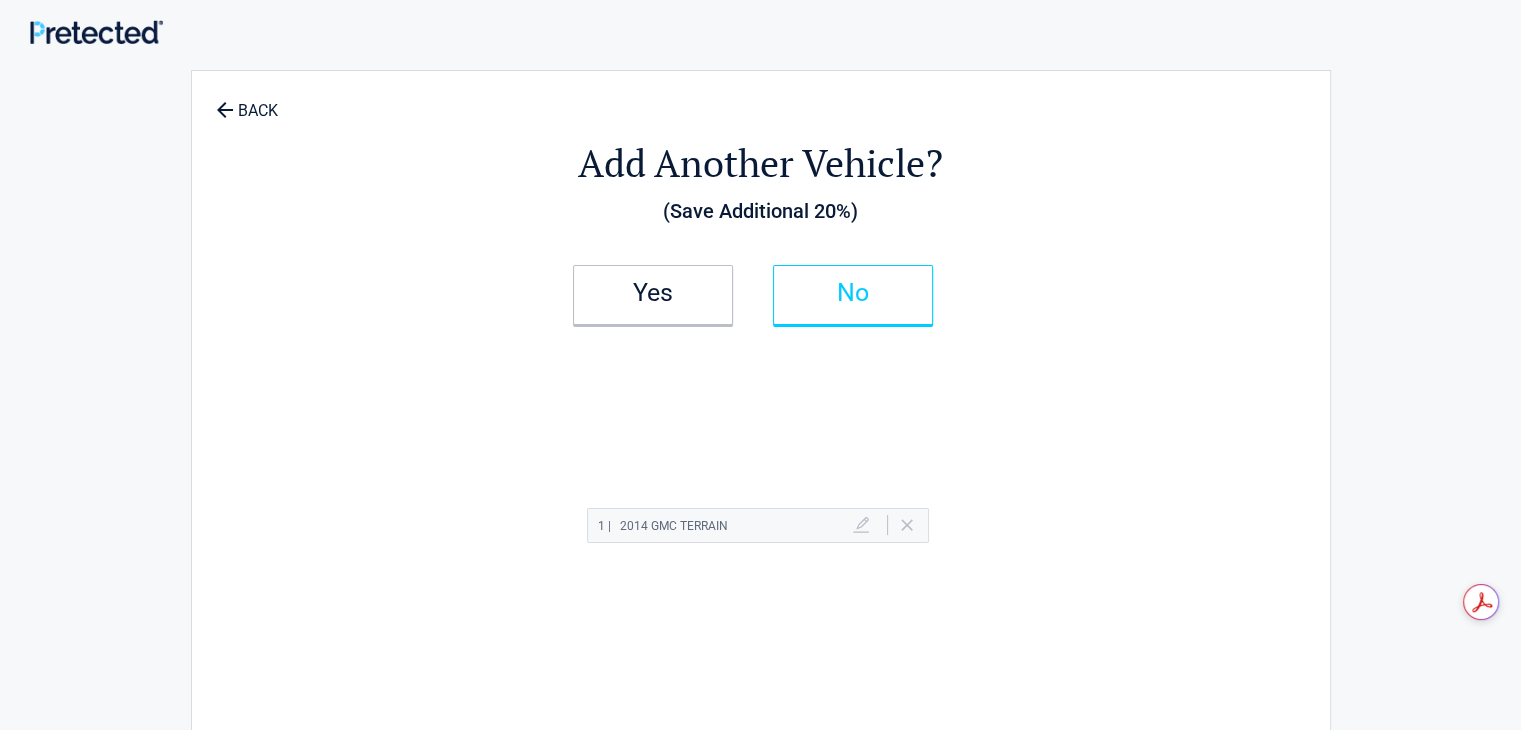 click on "No" at bounding box center [853, 295] 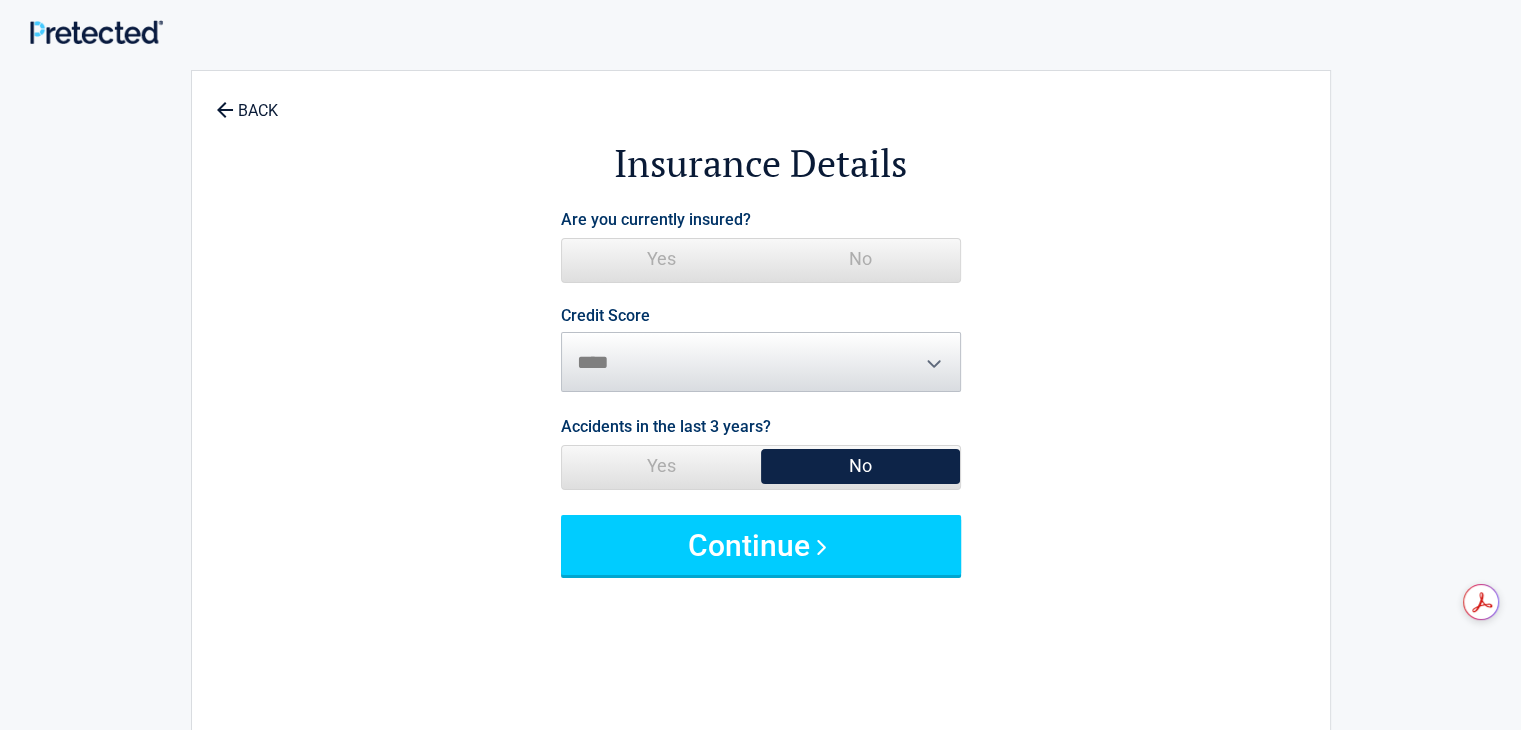 click on "Yes" at bounding box center [661, 259] 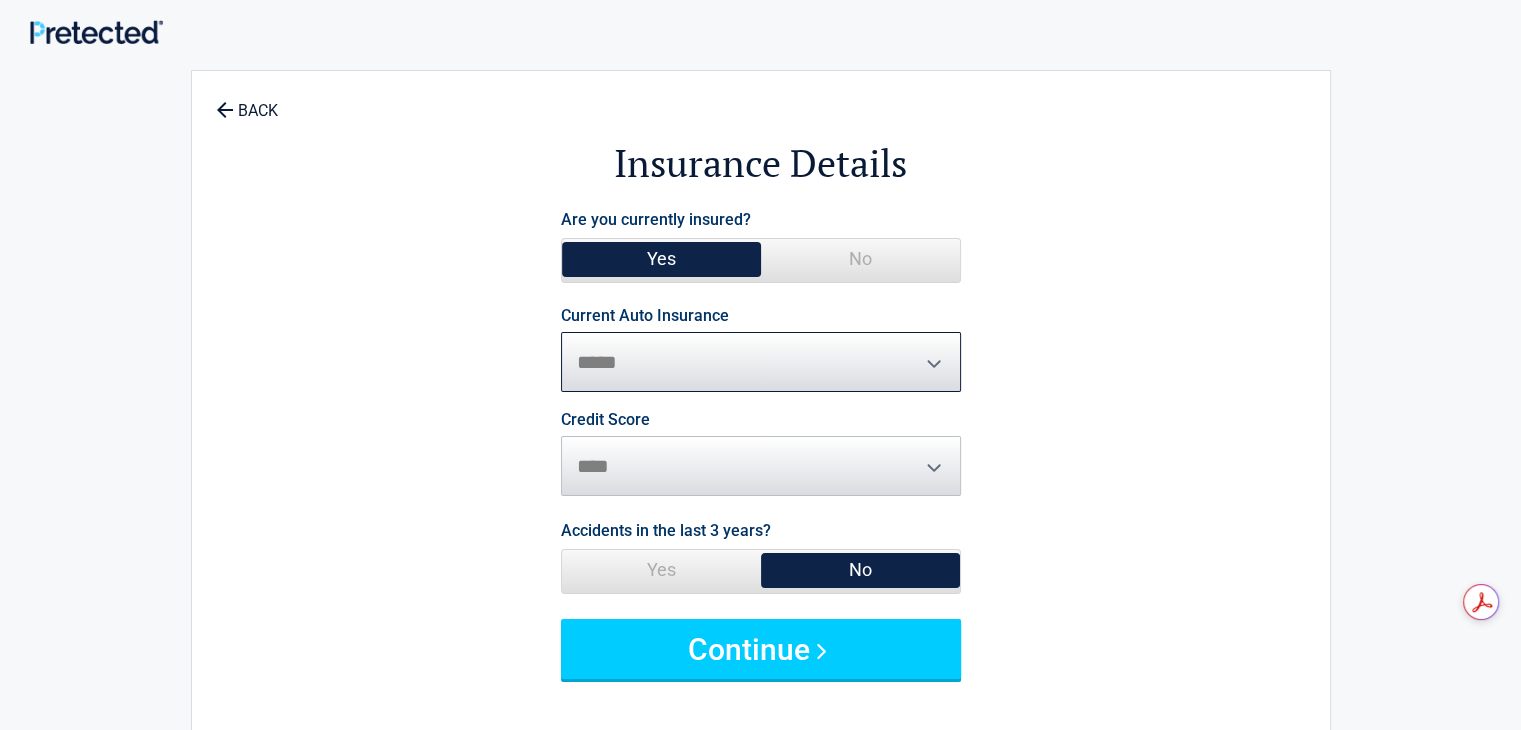 click on "**********" at bounding box center [761, 362] 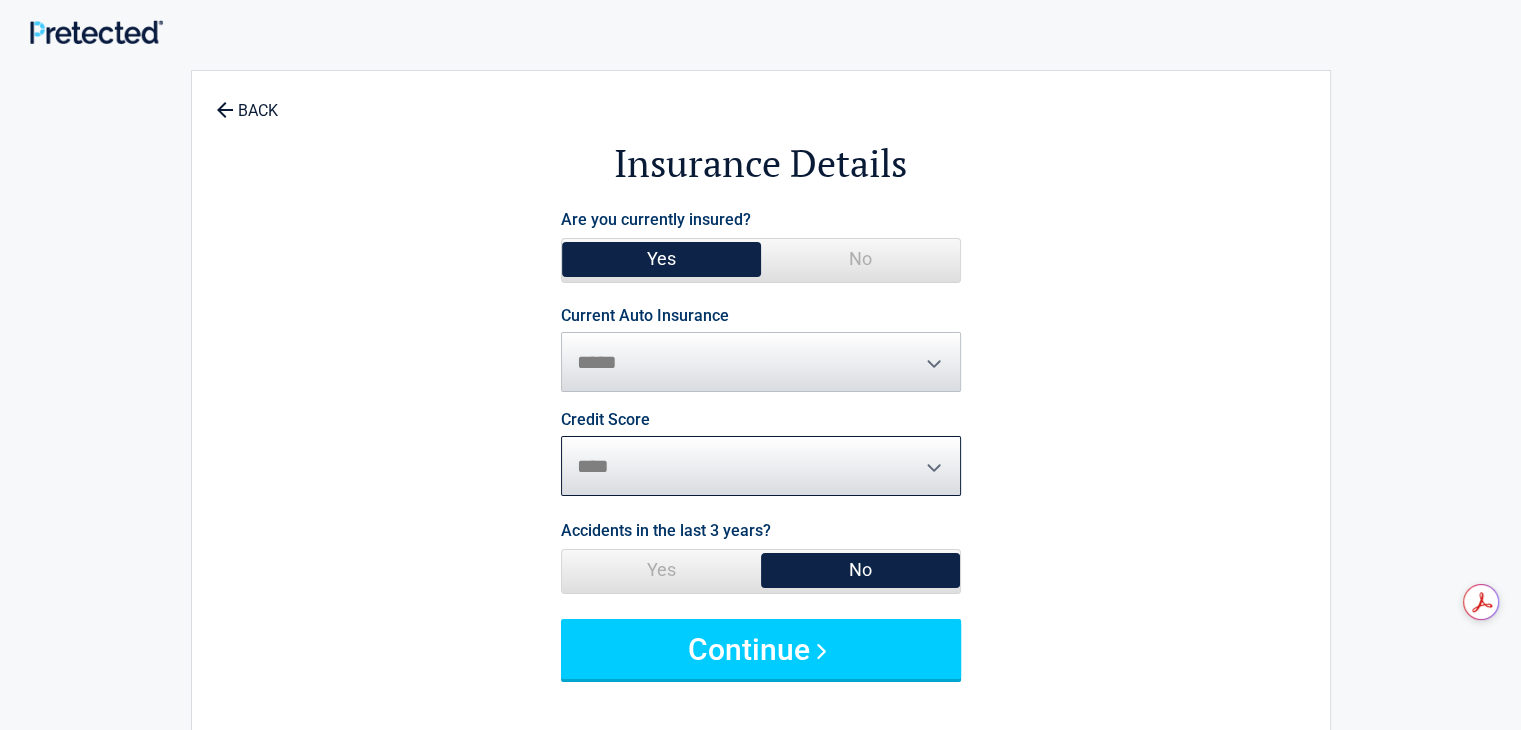 click on "*********
****
*******
****" at bounding box center (761, 466) 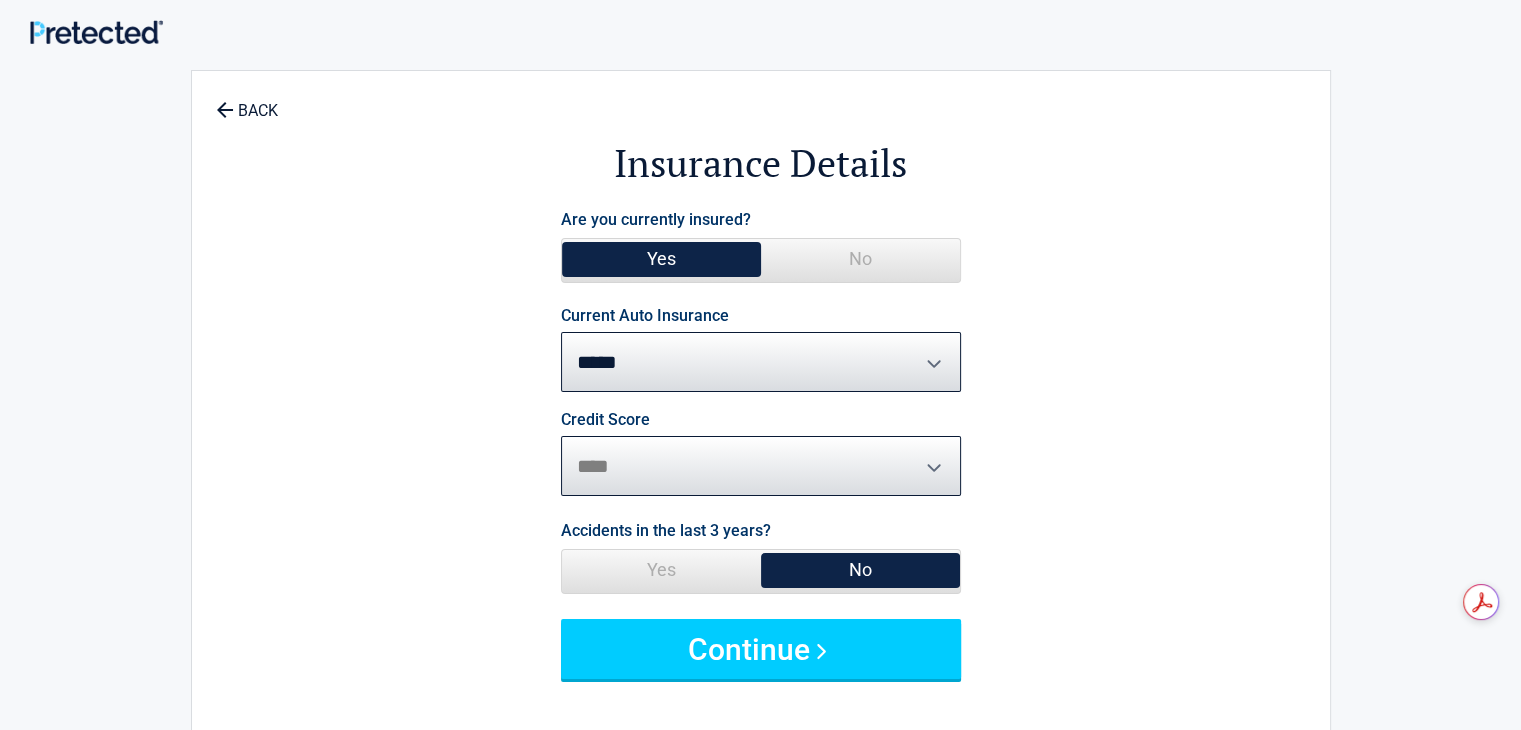 select on "*******" 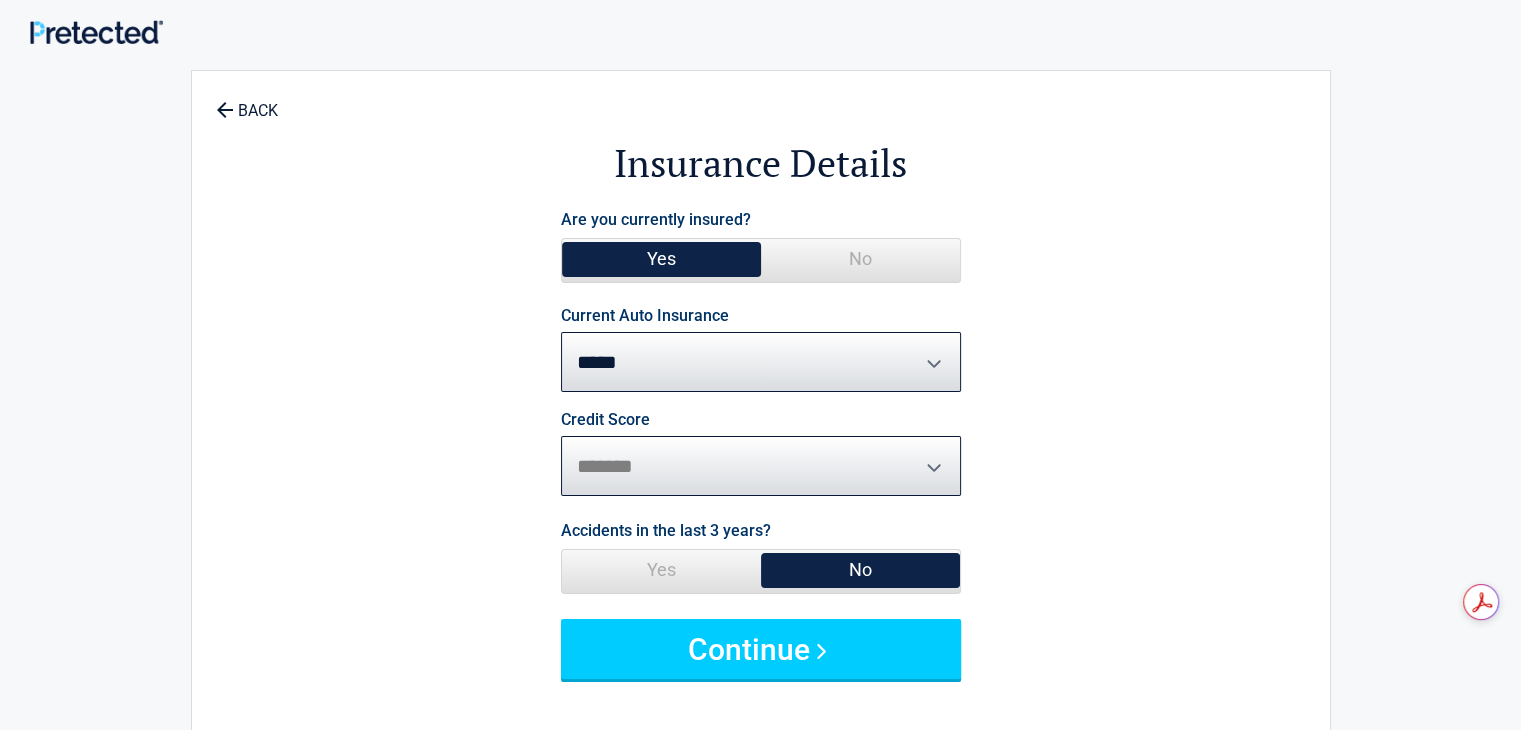 click on "*********
****
*******
****" at bounding box center (761, 466) 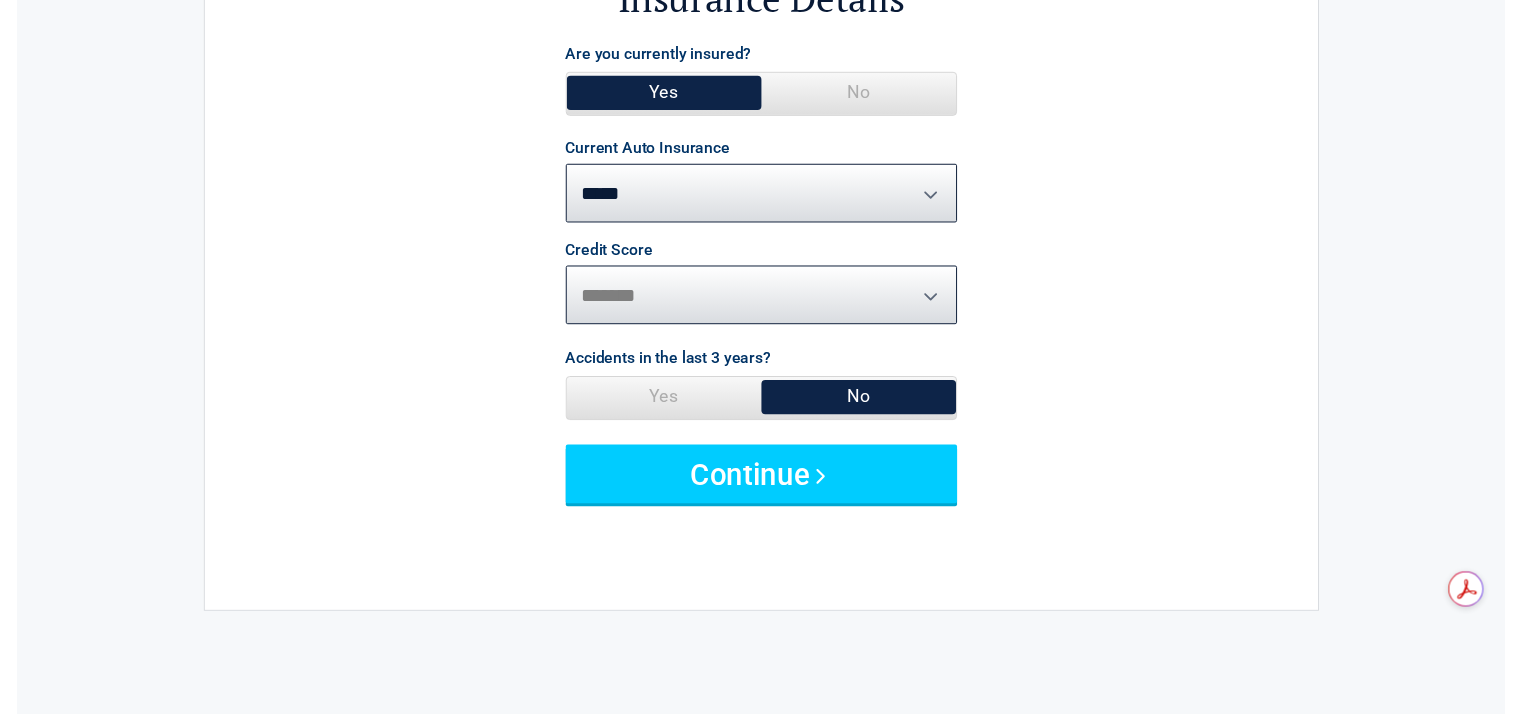 scroll, scrollTop: 200, scrollLeft: 0, axis: vertical 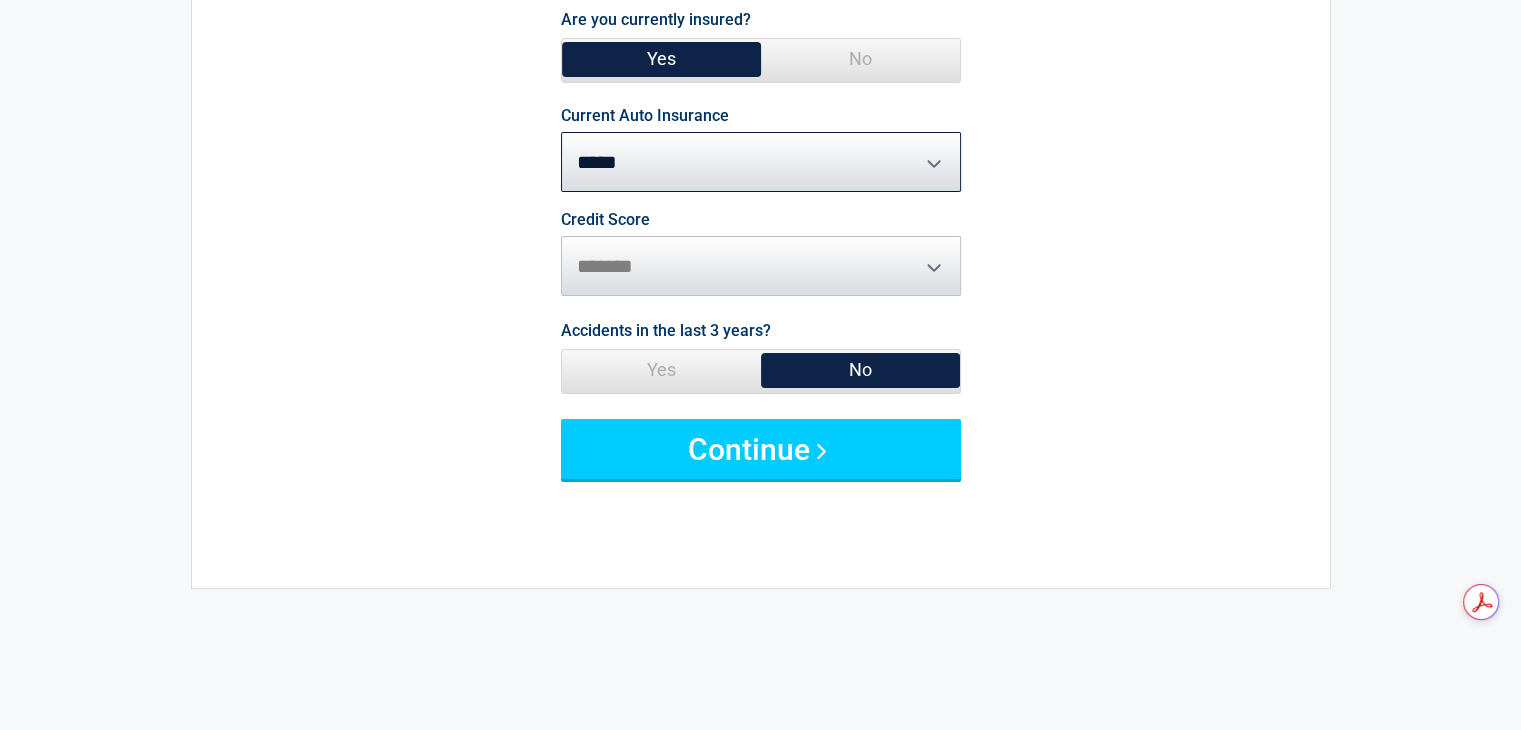 click on "Yes" at bounding box center [661, 370] 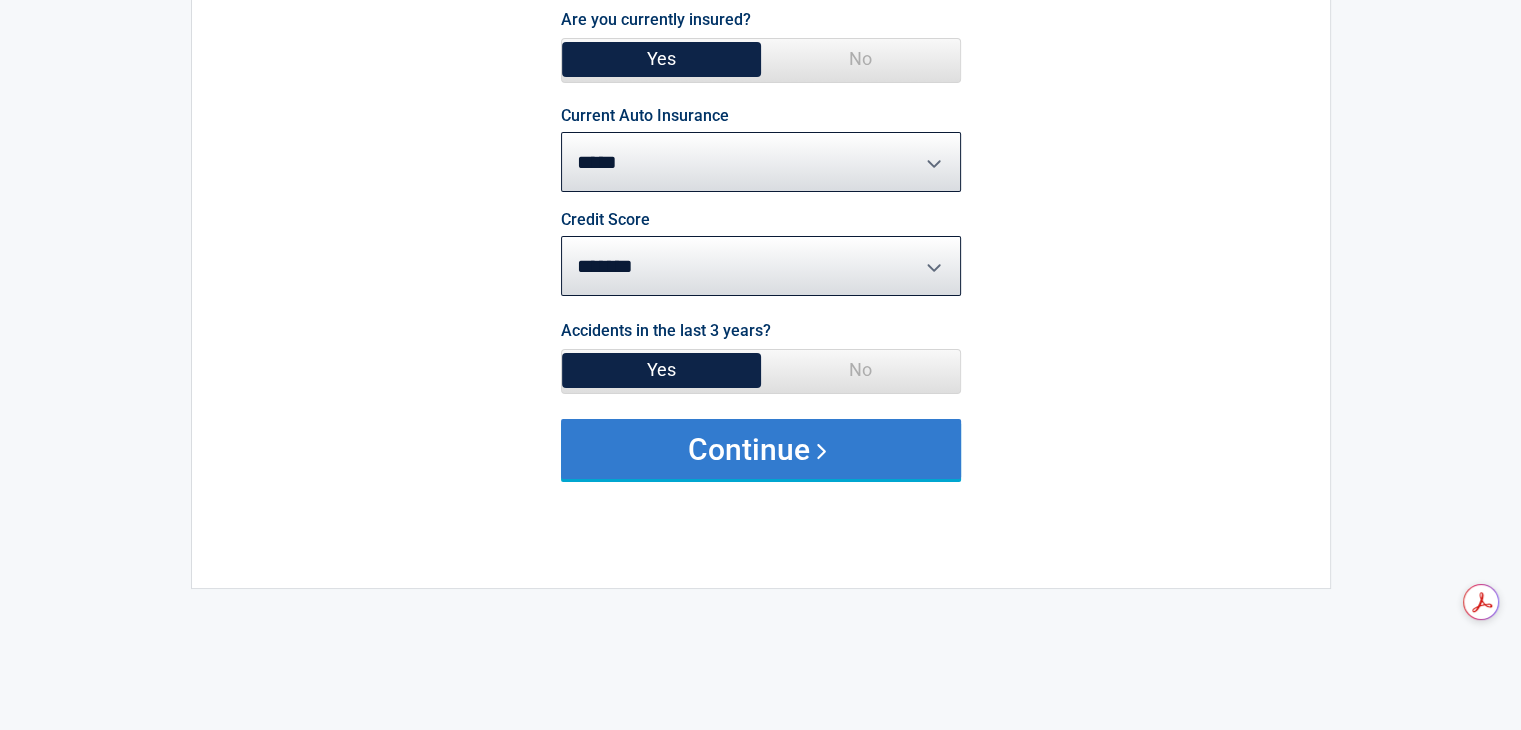 click on "Continue" at bounding box center (761, 449) 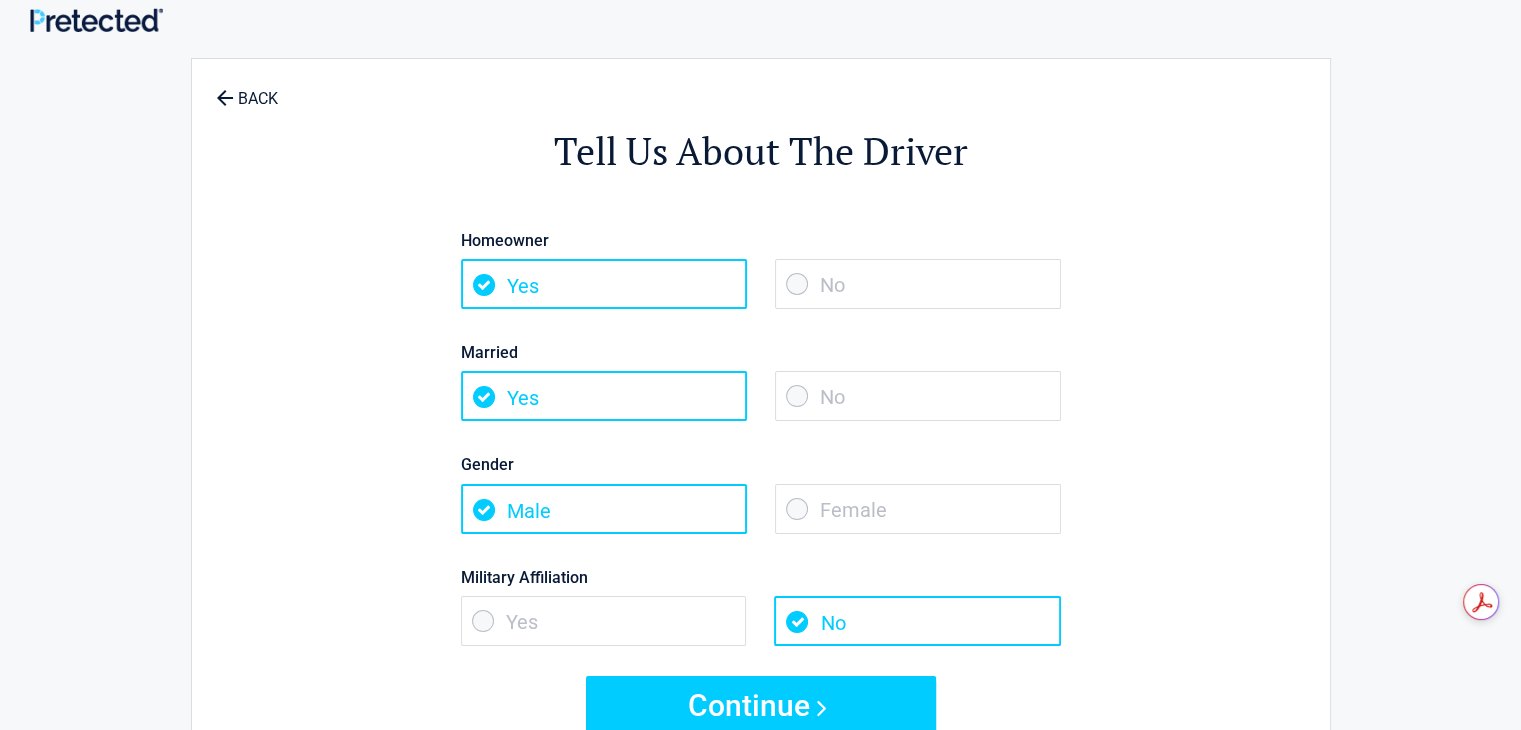 scroll, scrollTop: 0, scrollLeft: 0, axis: both 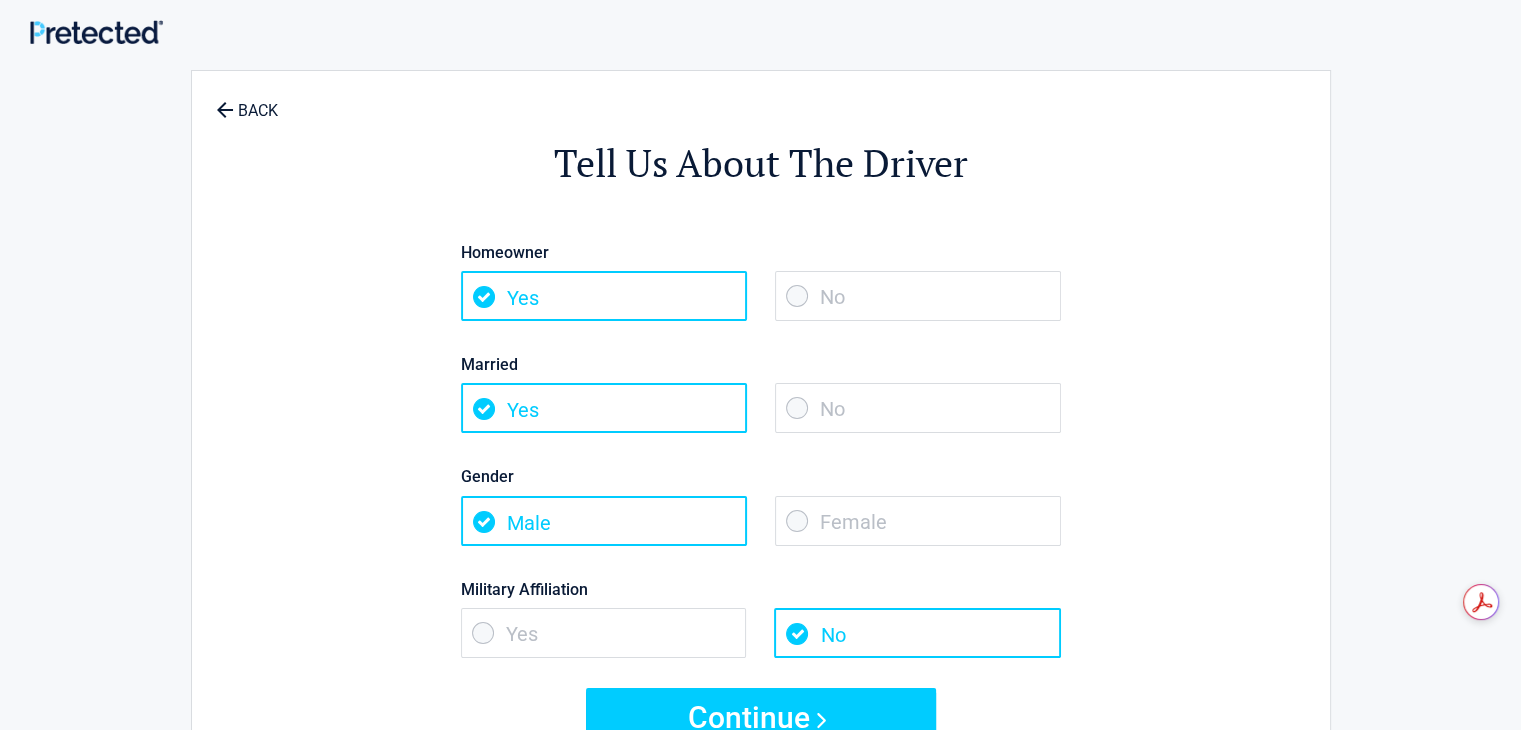 click on "No" at bounding box center (918, 296) 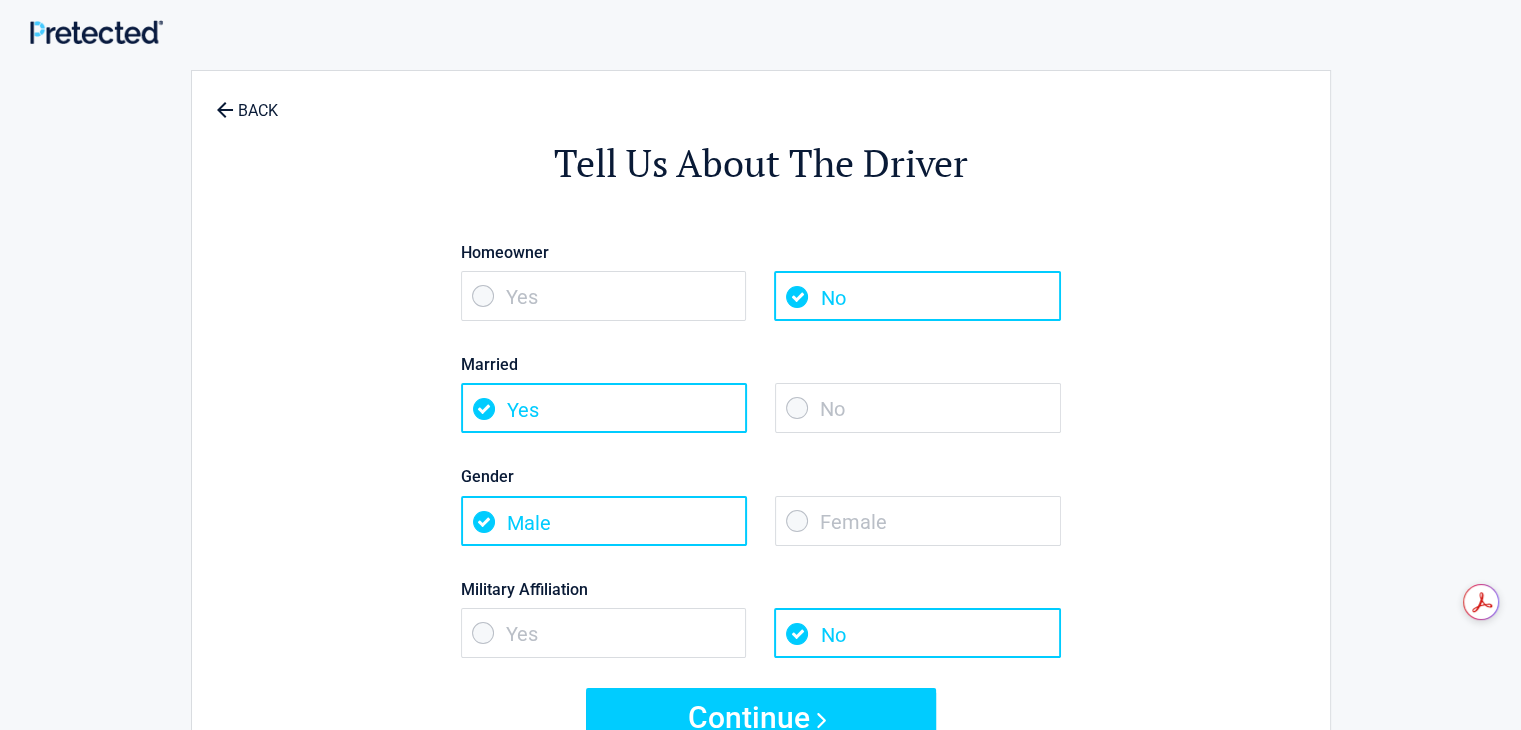 click on "No" at bounding box center [918, 408] 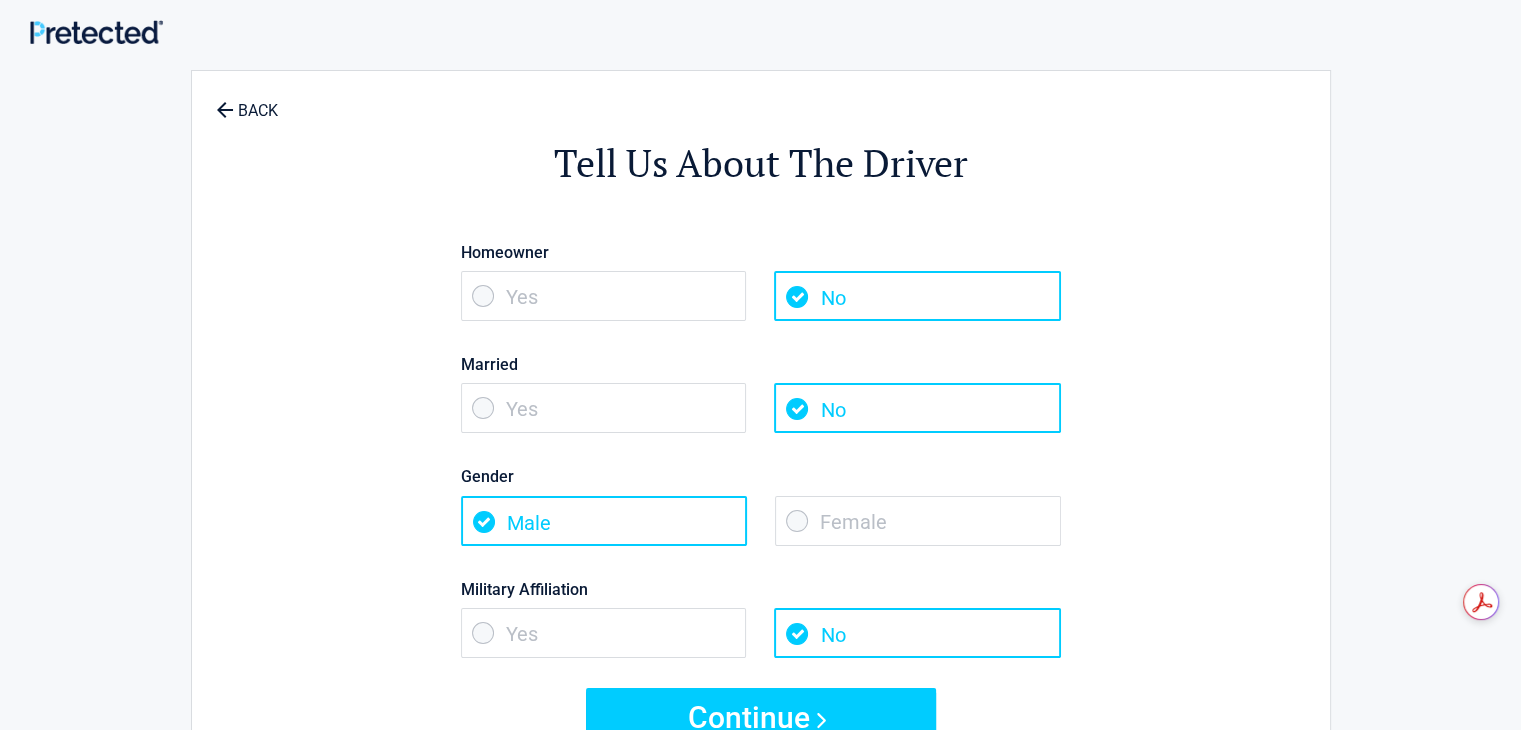 click on "Female" at bounding box center [918, 521] 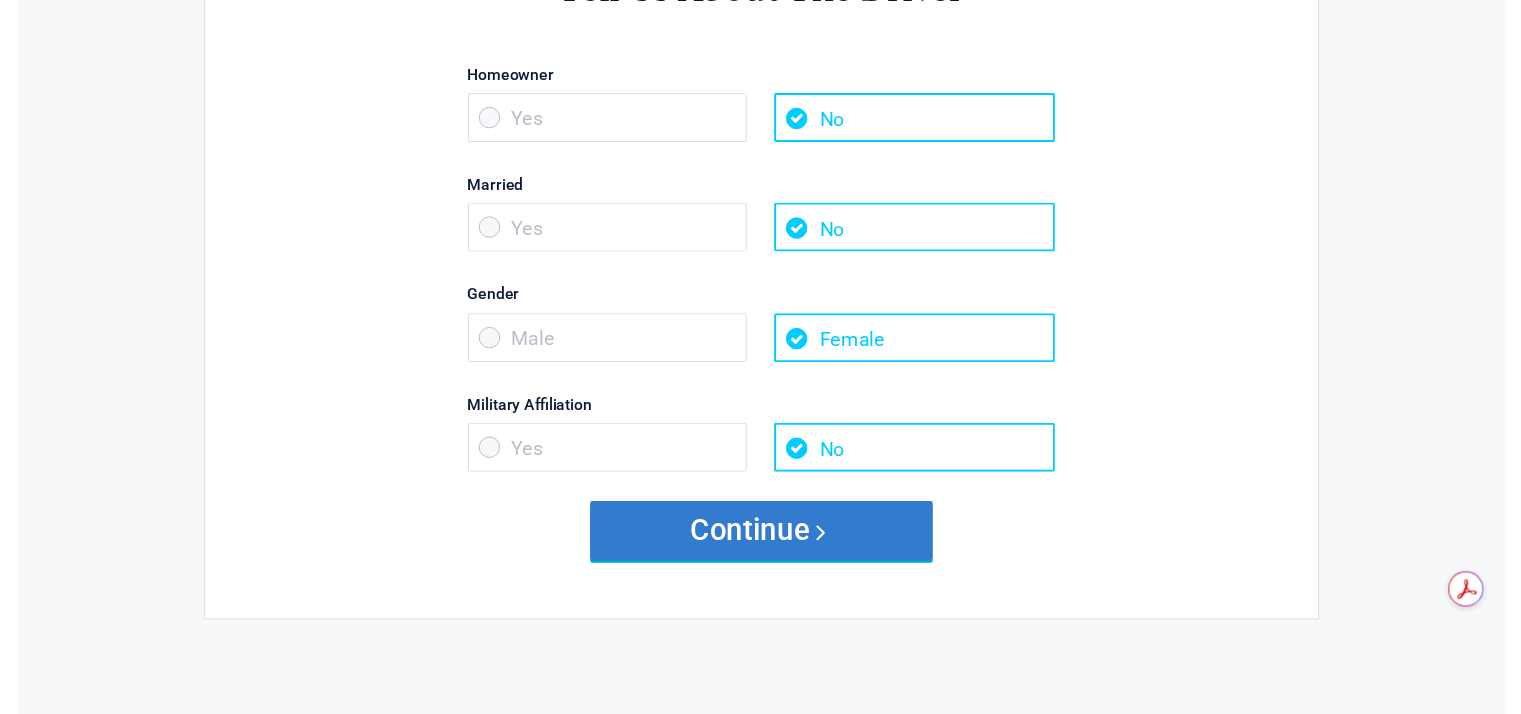 scroll, scrollTop: 200, scrollLeft: 0, axis: vertical 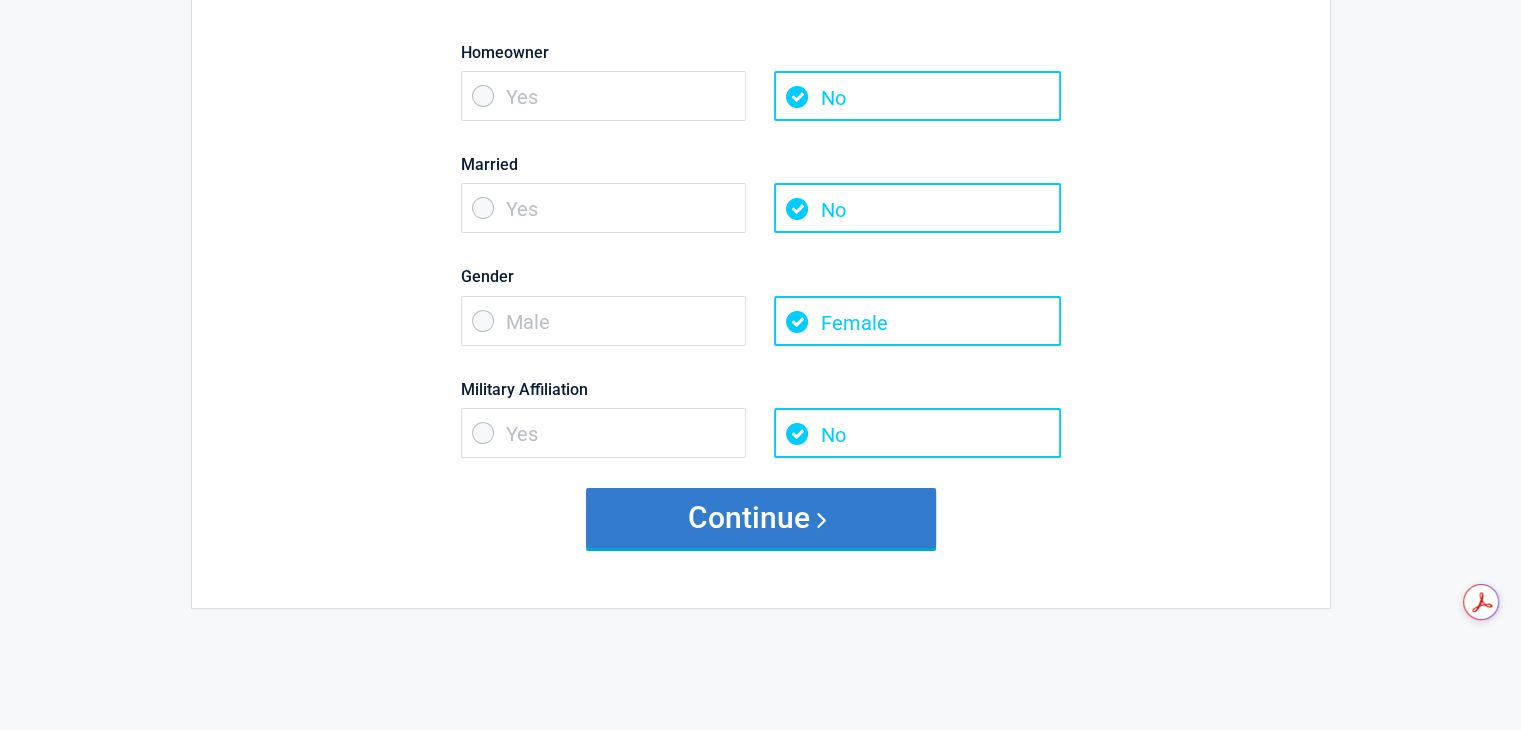 click on "Continue" at bounding box center (761, 518) 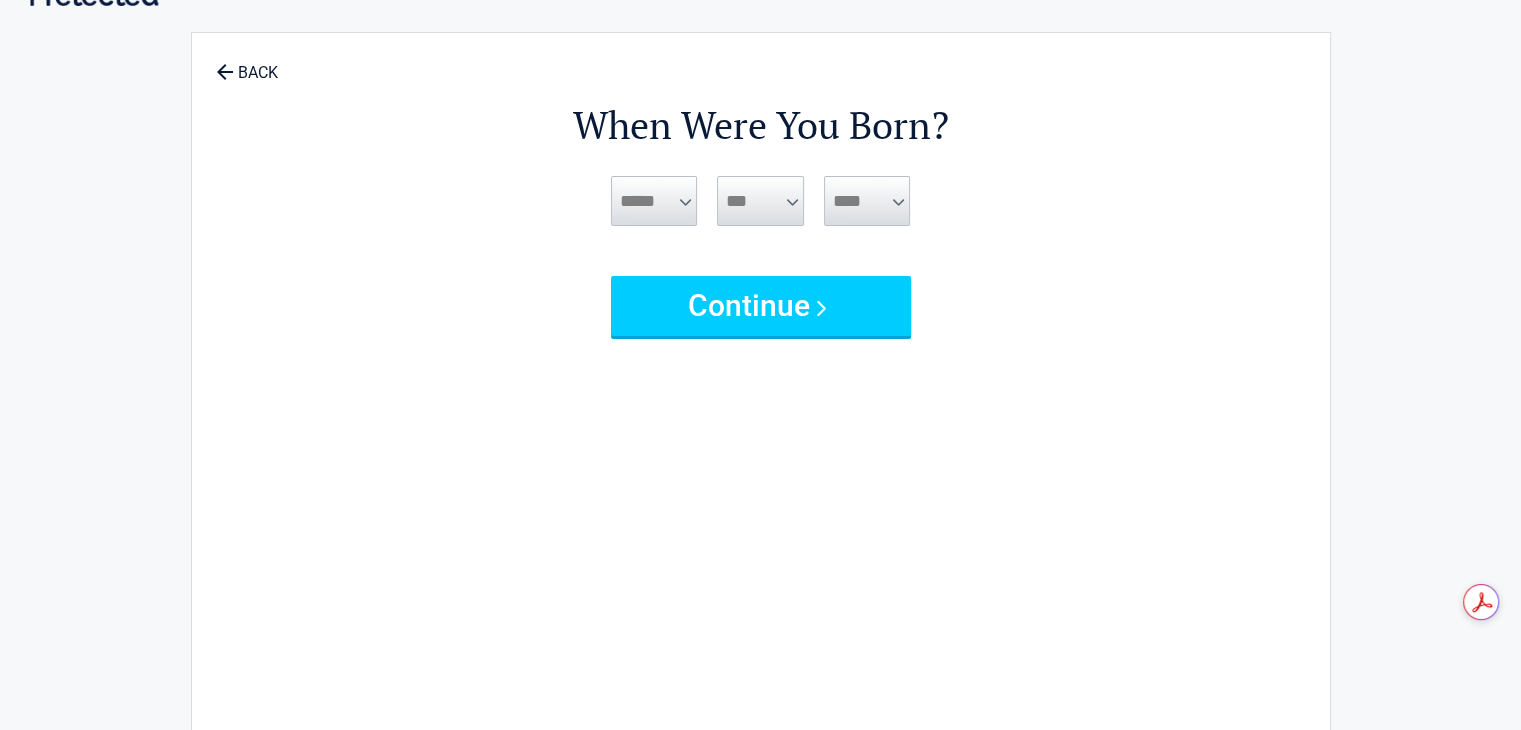 scroll, scrollTop: 0, scrollLeft: 0, axis: both 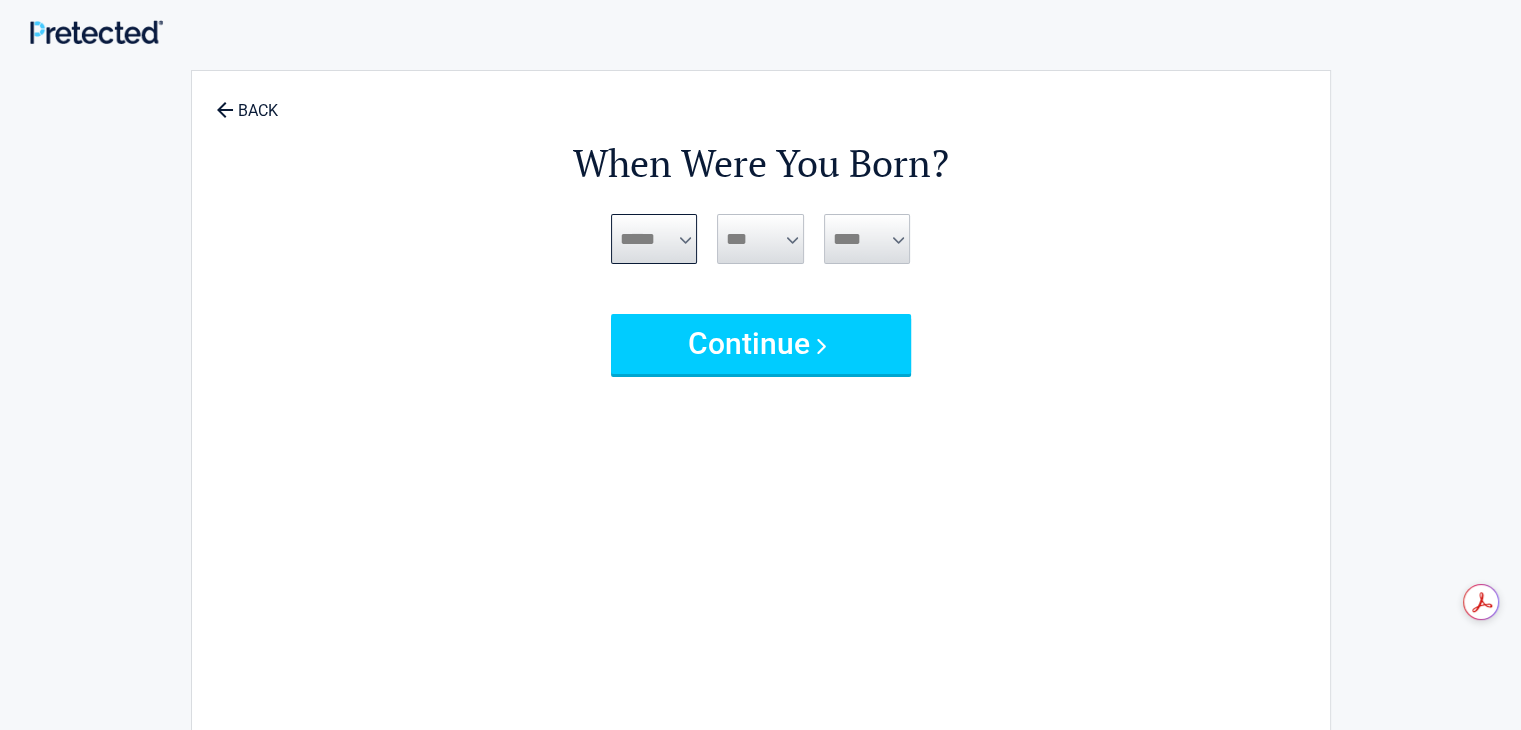 click on "*****
***
***
***
***
***
***
***
***
***
***
***
***" at bounding box center [654, 239] 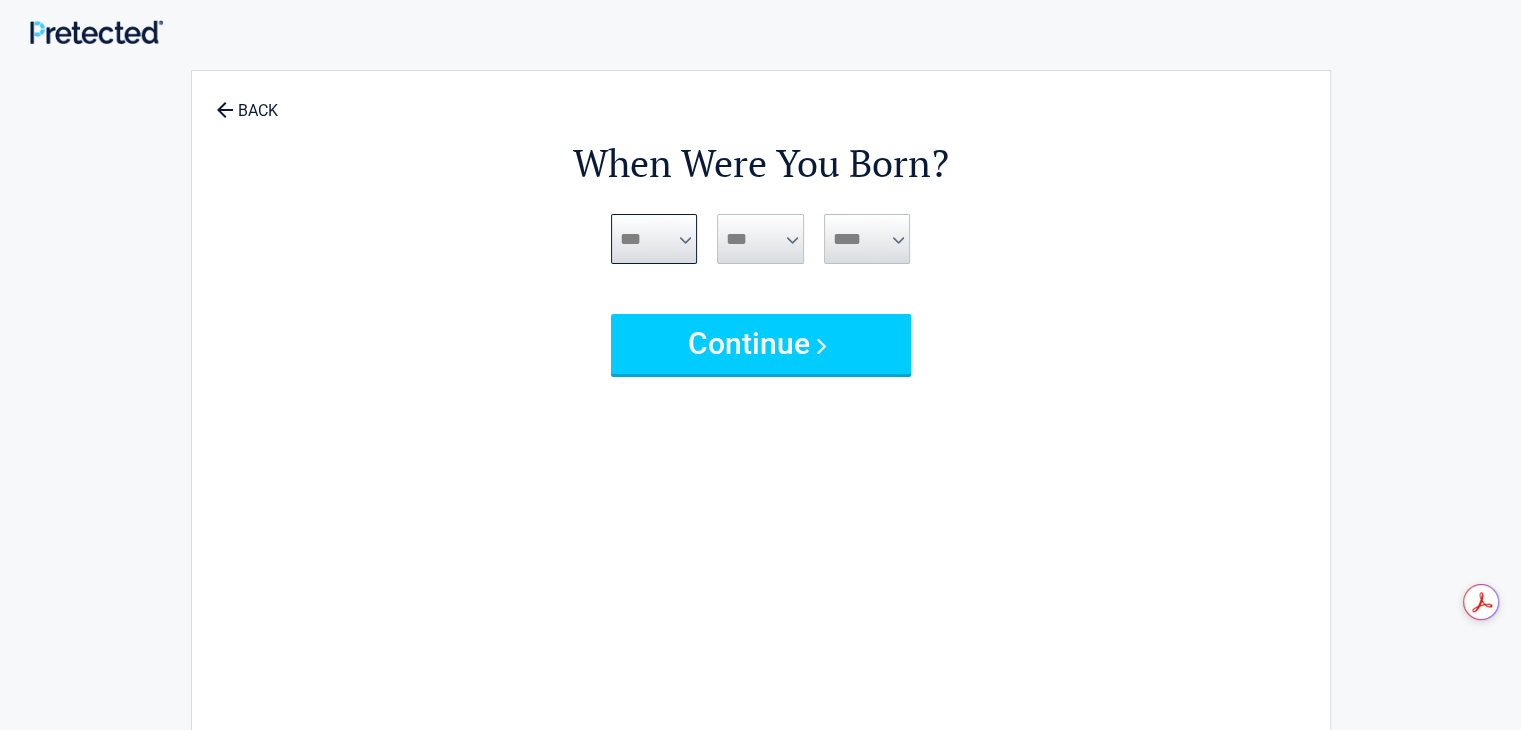click on "*****
***
***
***
***
***
***
***
***
***
***
***
***" at bounding box center (654, 239) 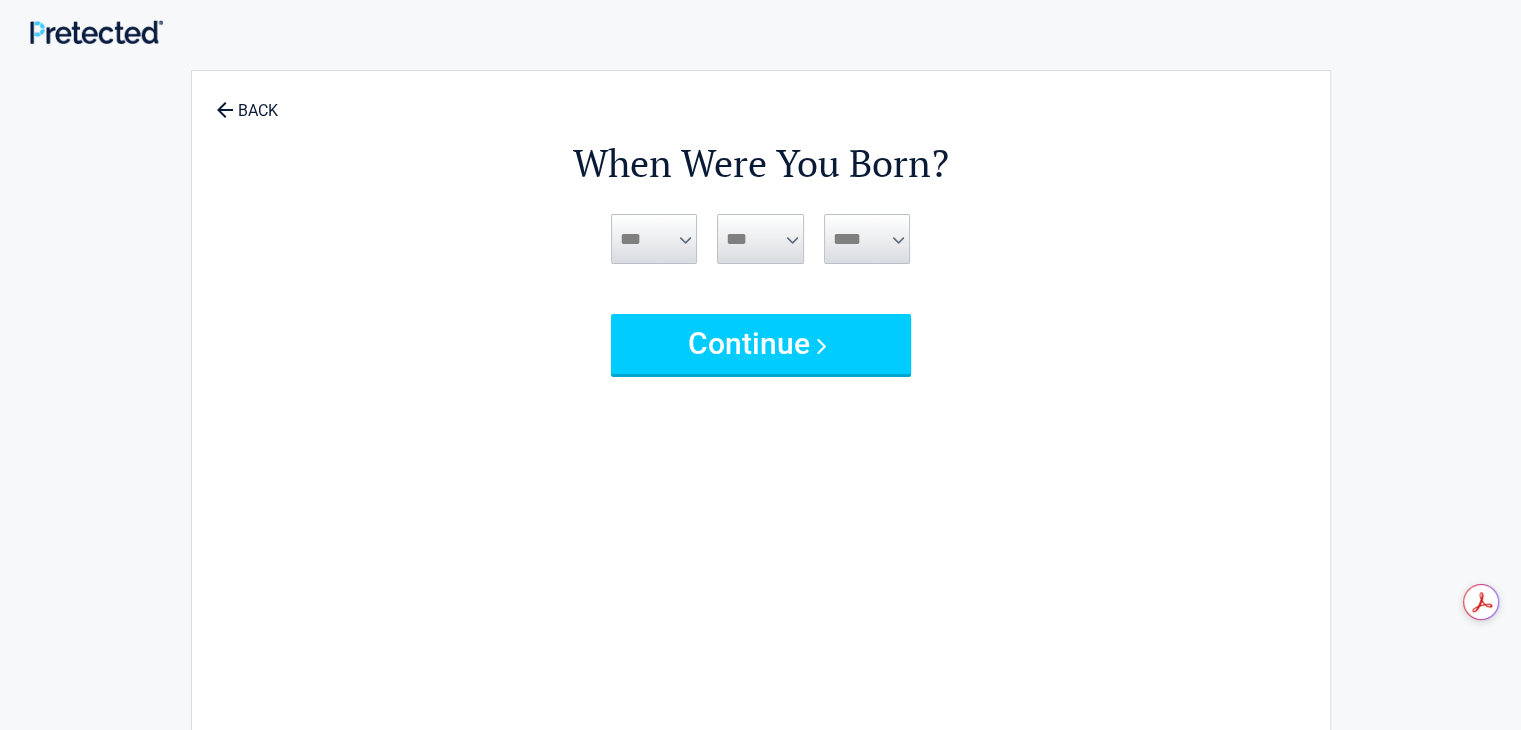 click on "*** * * * * * * * * * ** ** ** ** ** ** ** ** ** ** ** ** ** ** ** ** ** ** ** **" at bounding box center [760, 264] 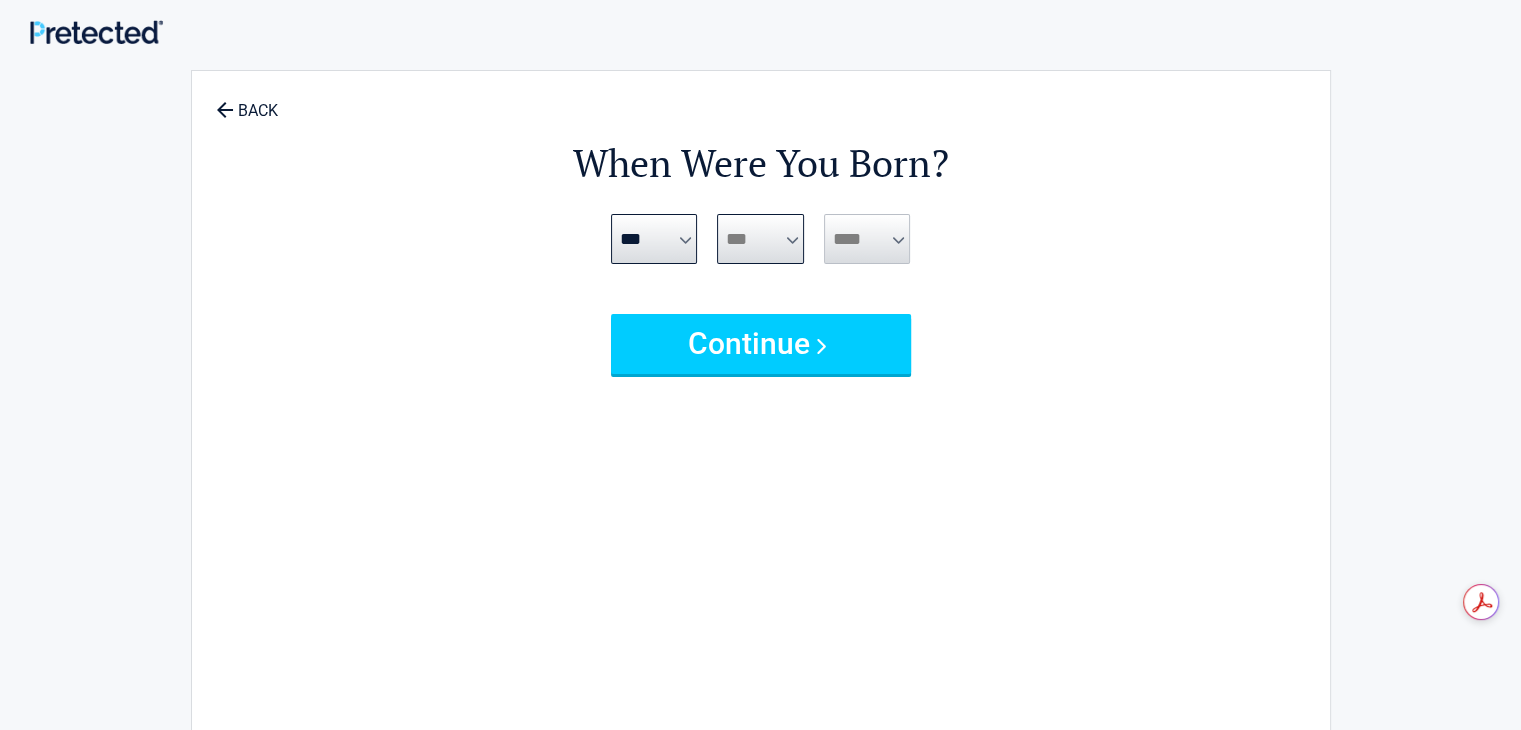 click on "*** * * * * * * * * * ** ** ** ** ** ** ** ** ** ** ** ** ** ** ** ** ** ** ** **" at bounding box center [760, 239] 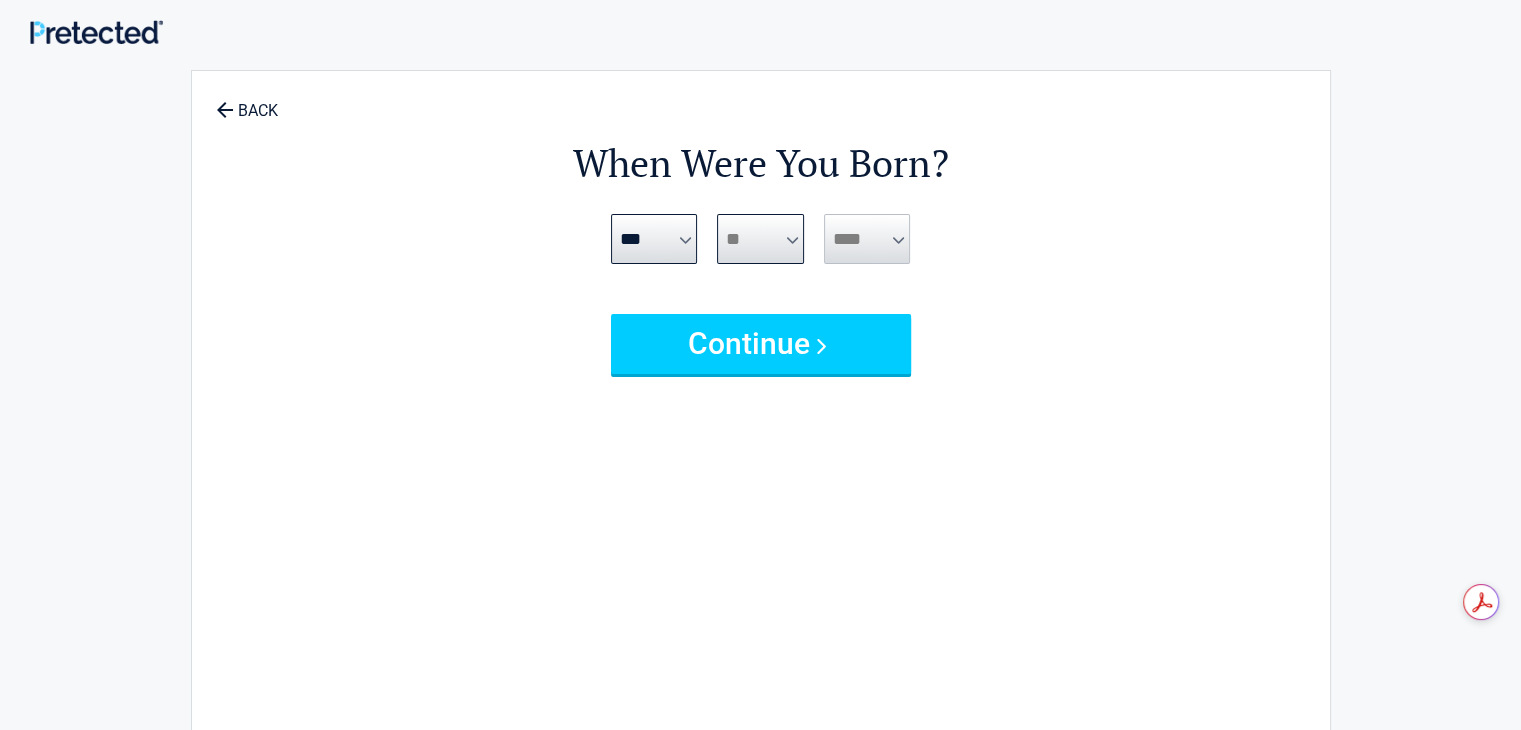 click on "*** * * * * * * * * * ** ** ** ** ** ** ** ** ** ** ** ** ** ** ** ** ** ** ** **" at bounding box center (760, 239) 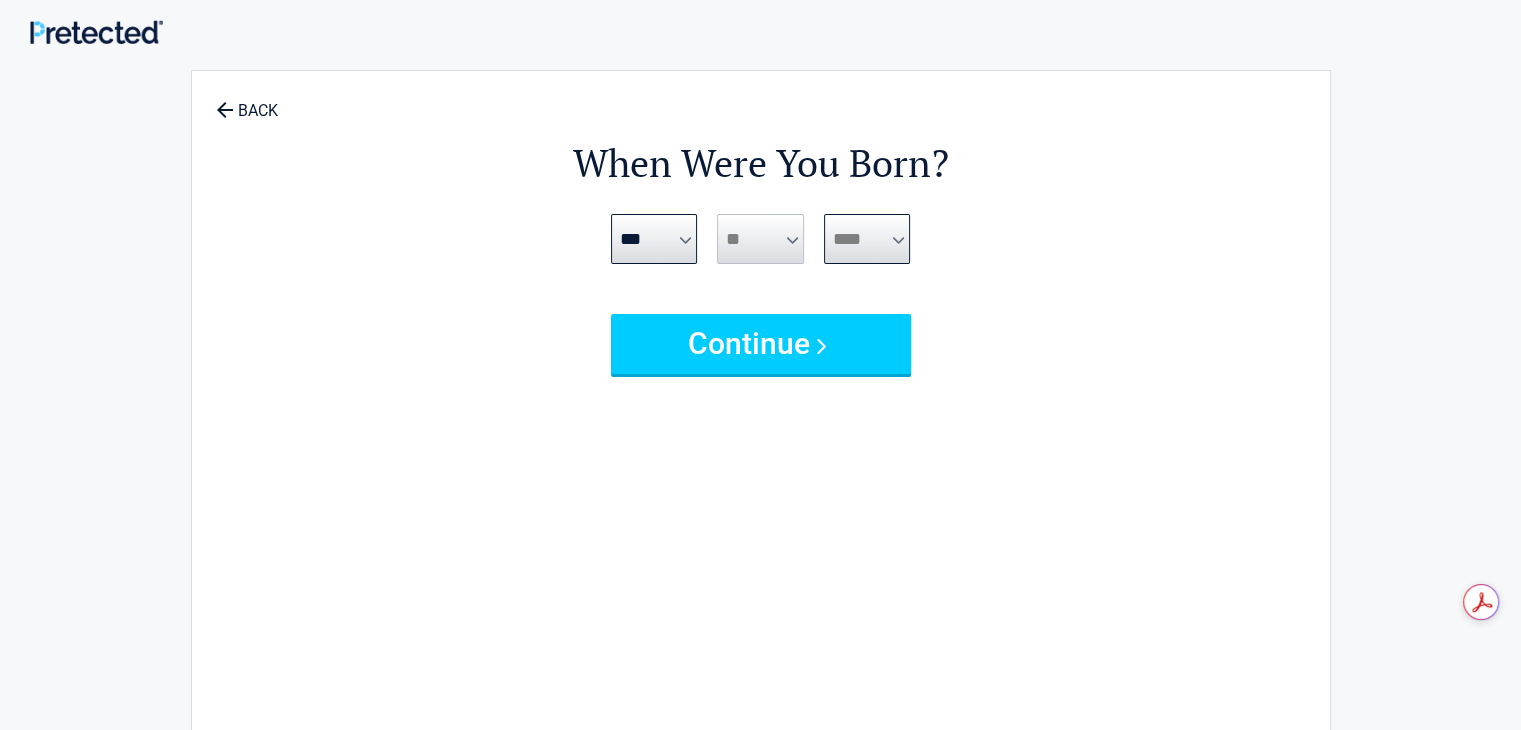 click on "****
****
****
****
****
****
****
****
****
****
****
****
****
****
****
****
****
****
****
****
****
****
****
****
****
****
****
****
****
****
****
****
****
****
****
****
****
****
****
****
****
****
****
****
****
****
****
****
****
****
****
****
****
****
****
****
****
****
****
****
****
****
****
****" at bounding box center [867, 239] 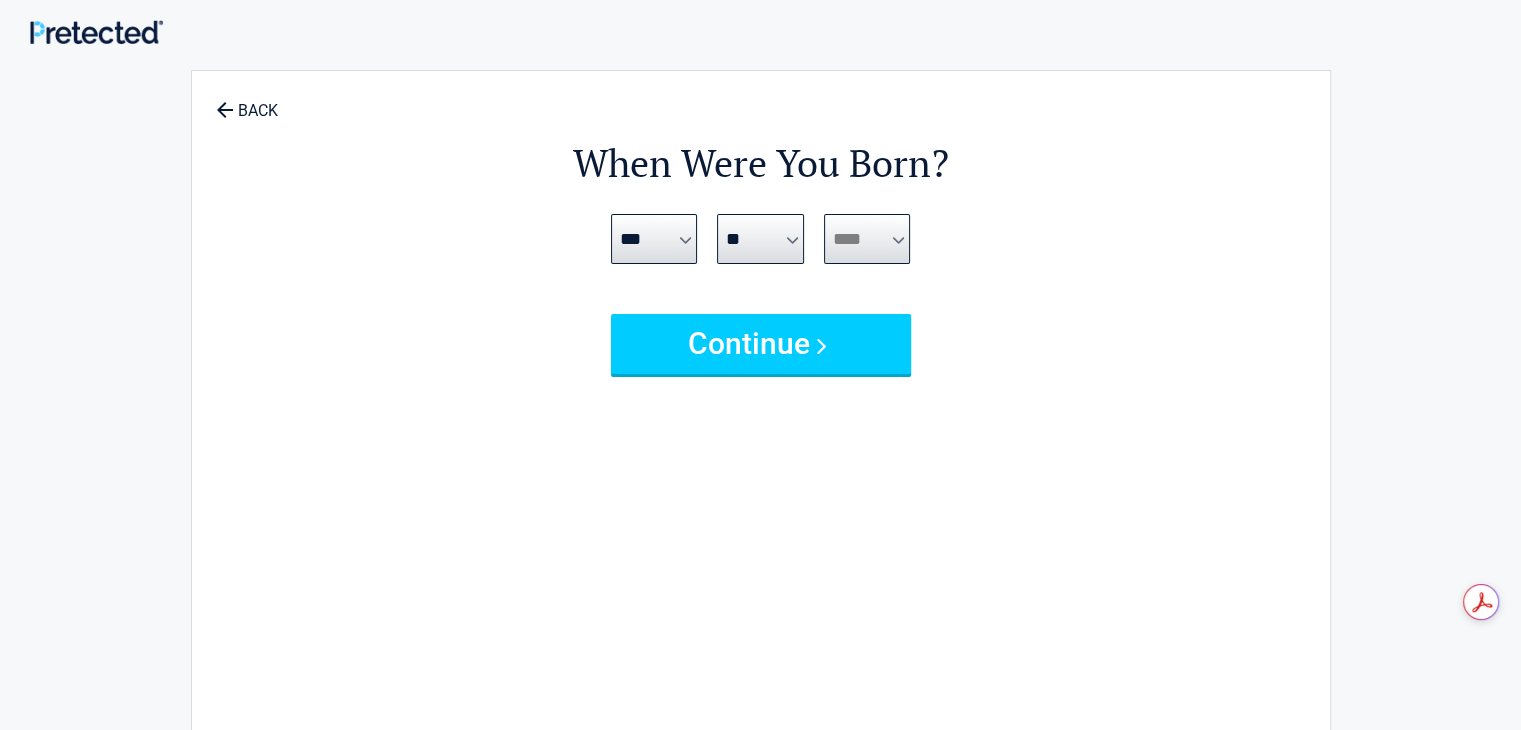 select on "****" 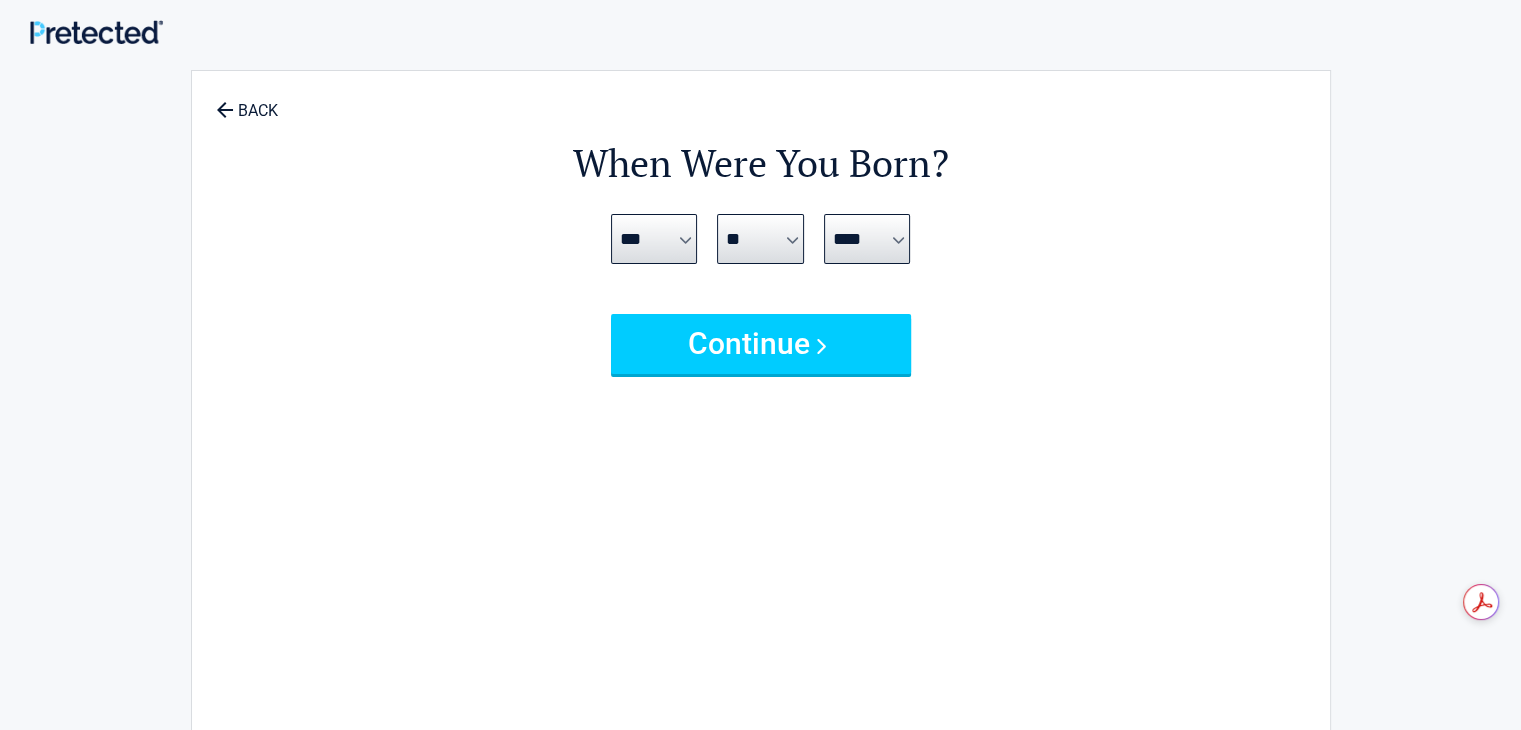 click on "When Were You Born?
*****
***
***
***
***
***
***
***
***
***
***
***
***
***
****
****
****
****
****
****
****
****
****
****
****
****
****
****
****
****
****
****
****
****
****
****
****
****
****
****
****
****
****
****
****
****
****
****
****
**** ****" at bounding box center (761, 419) 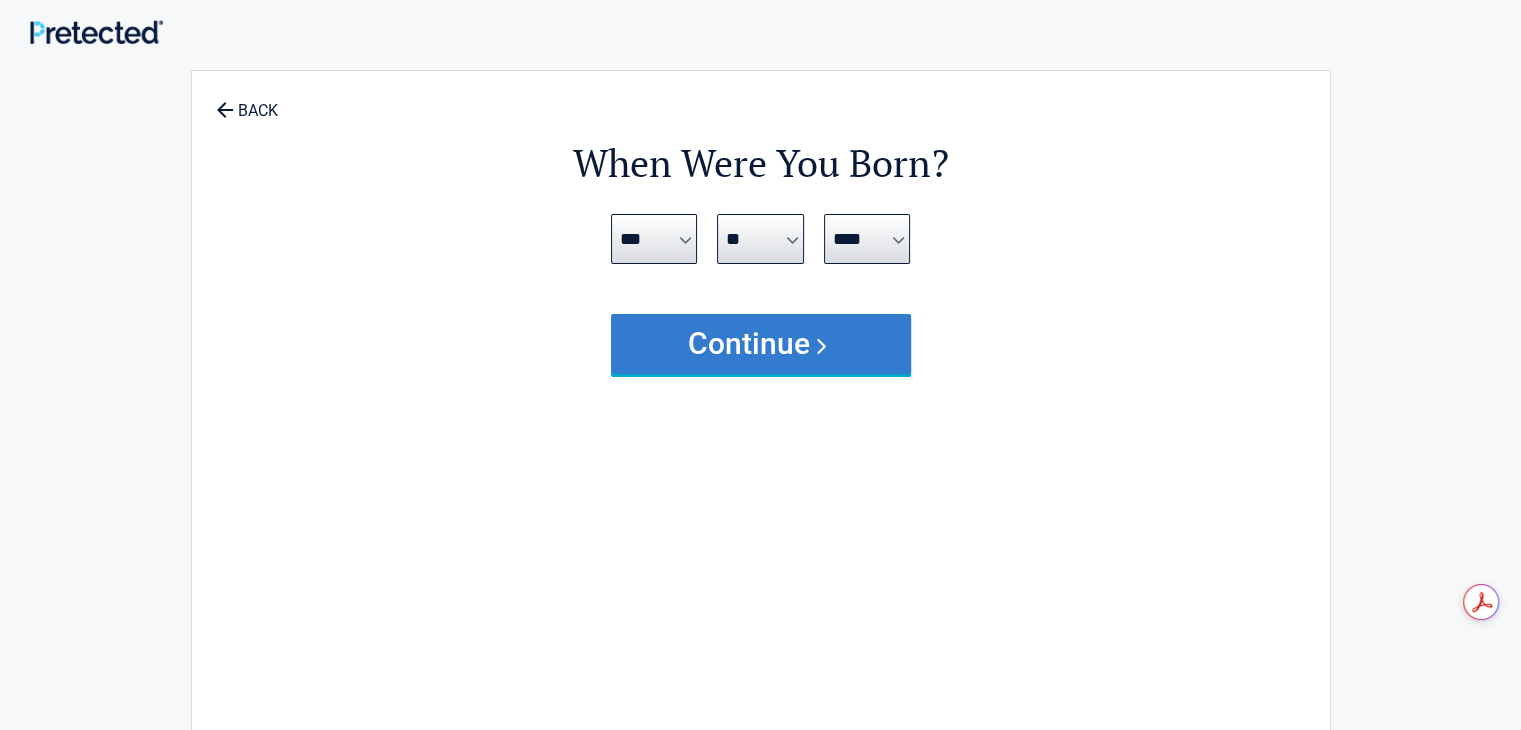 click on "Continue" at bounding box center (761, 344) 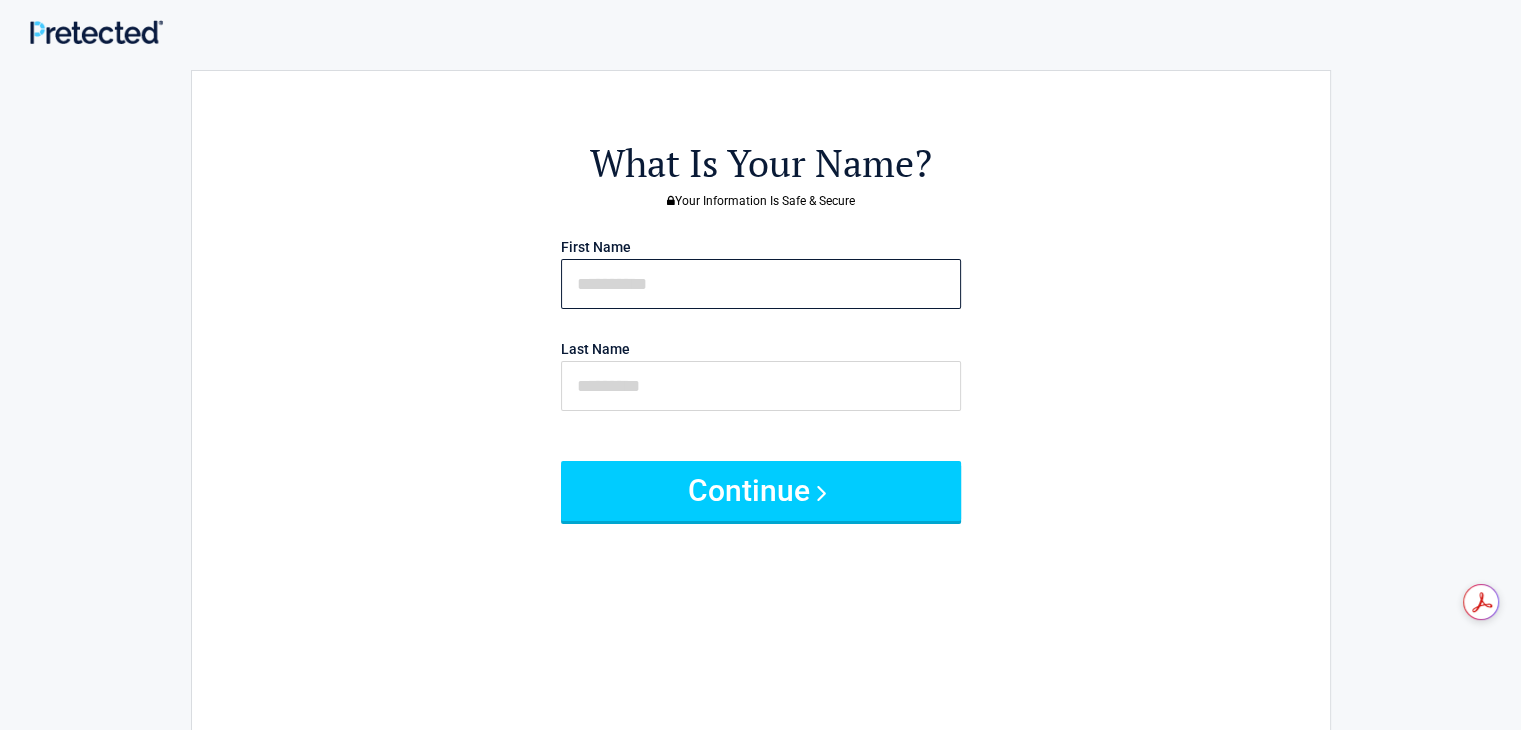 click at bounding box center (761, 284) 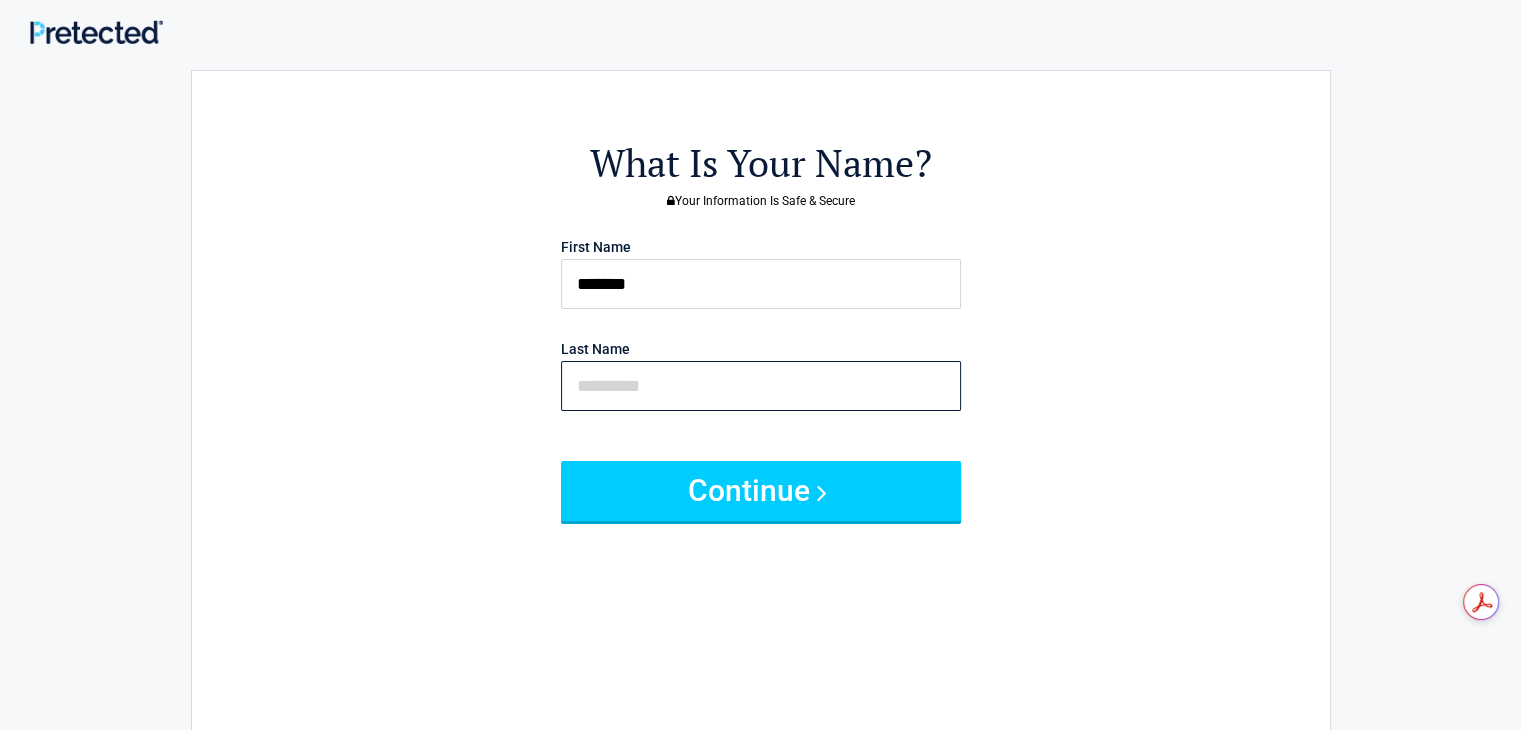 type on "*******" 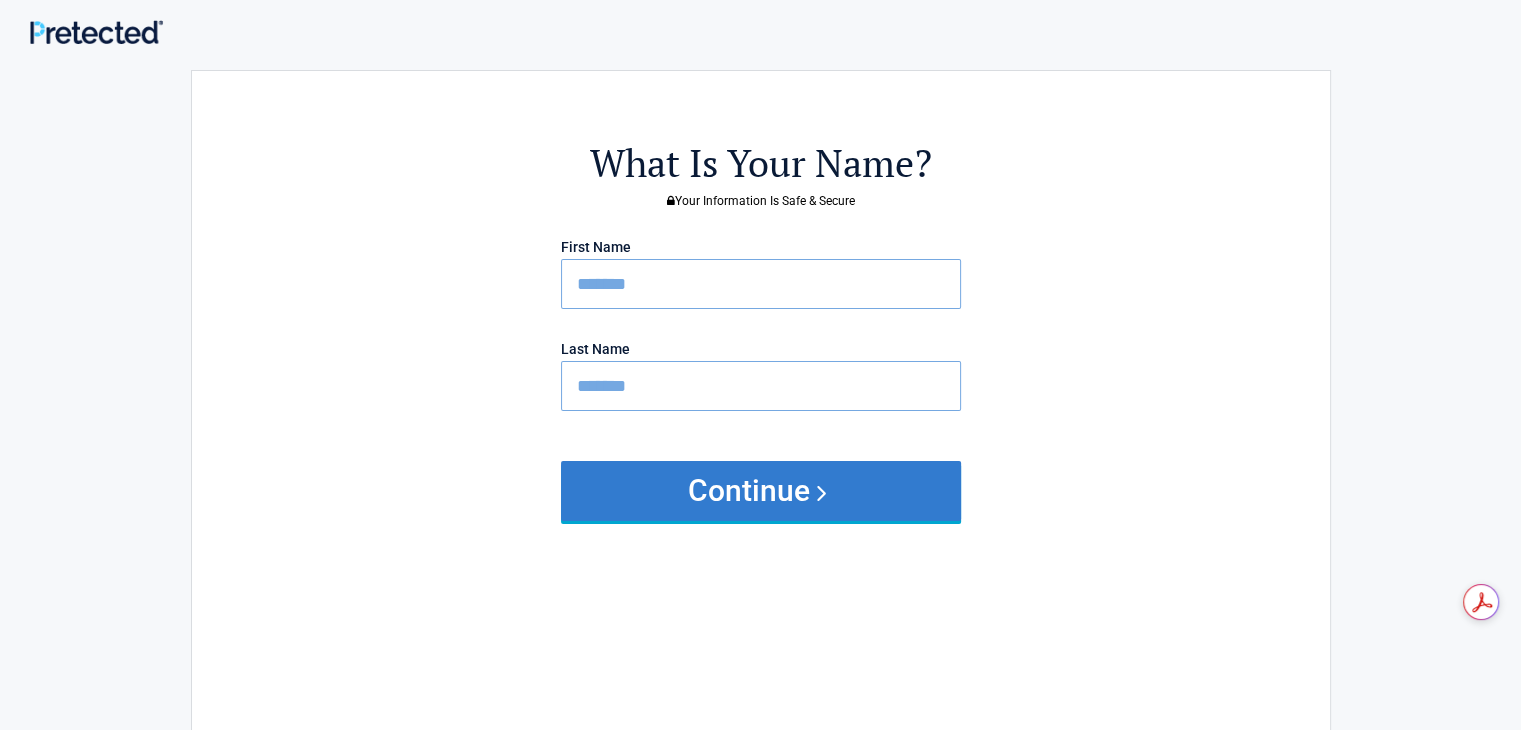 click on "Continue" at bounding box center (761, 491) 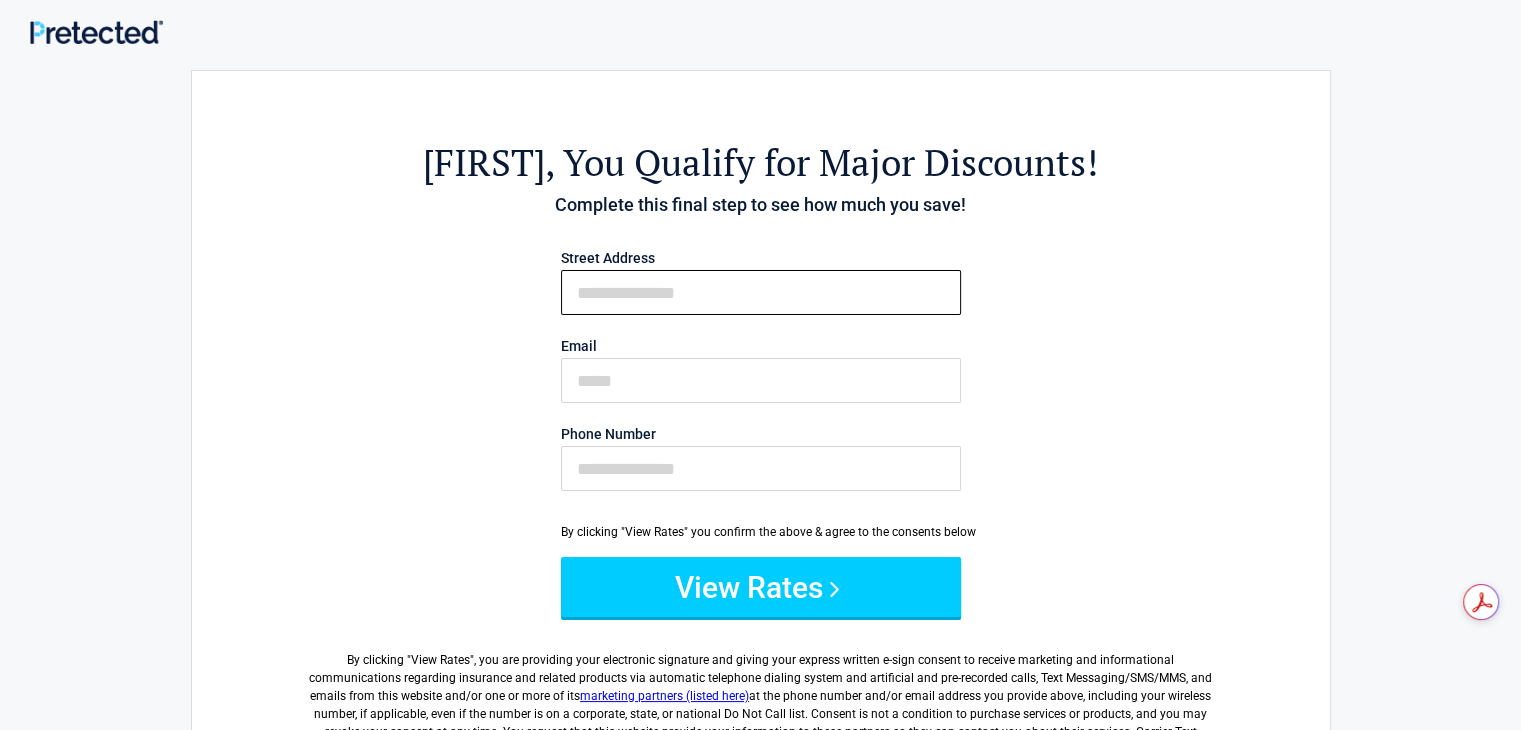 click on "First Name" at bounding box center (761, 292) 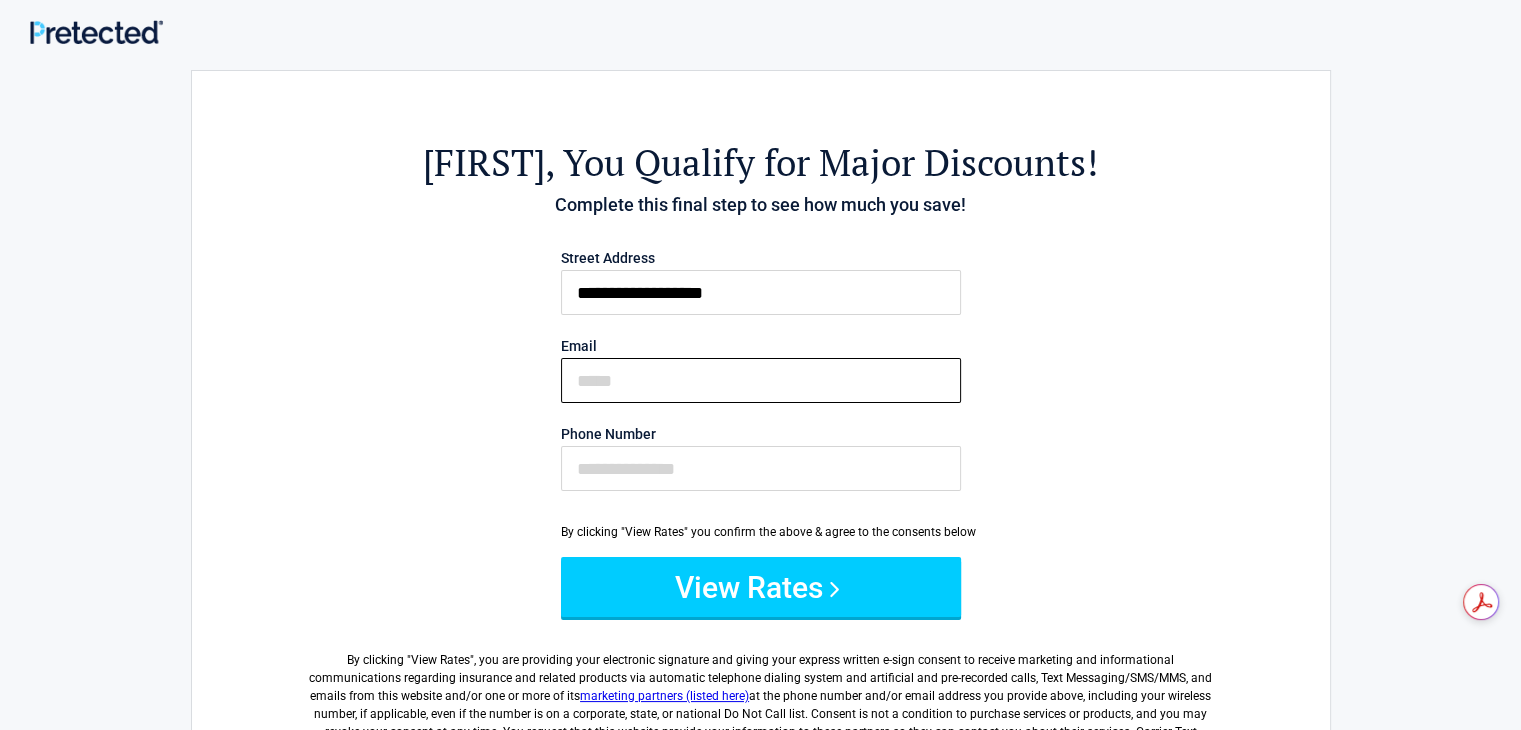 type on "**********" 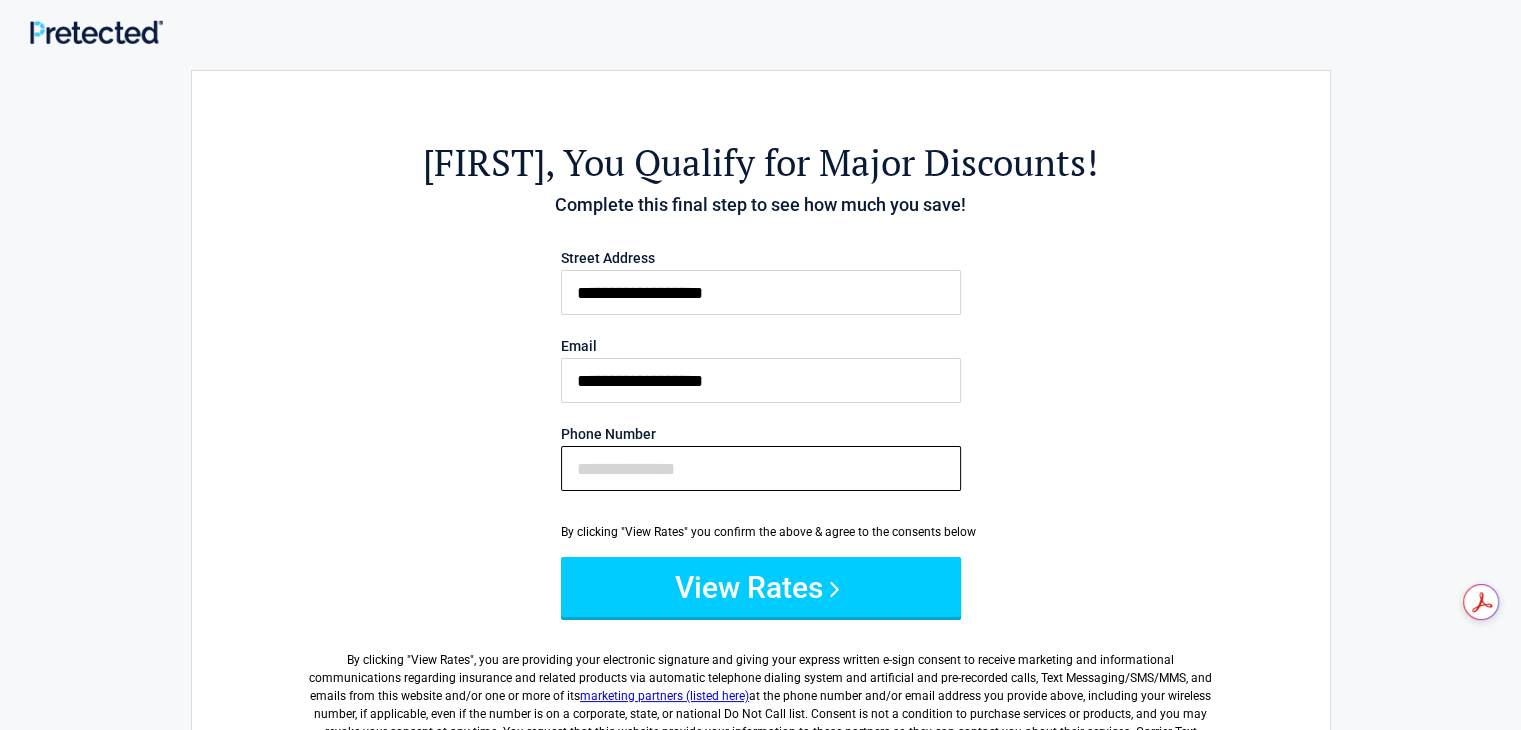 type on "**********" 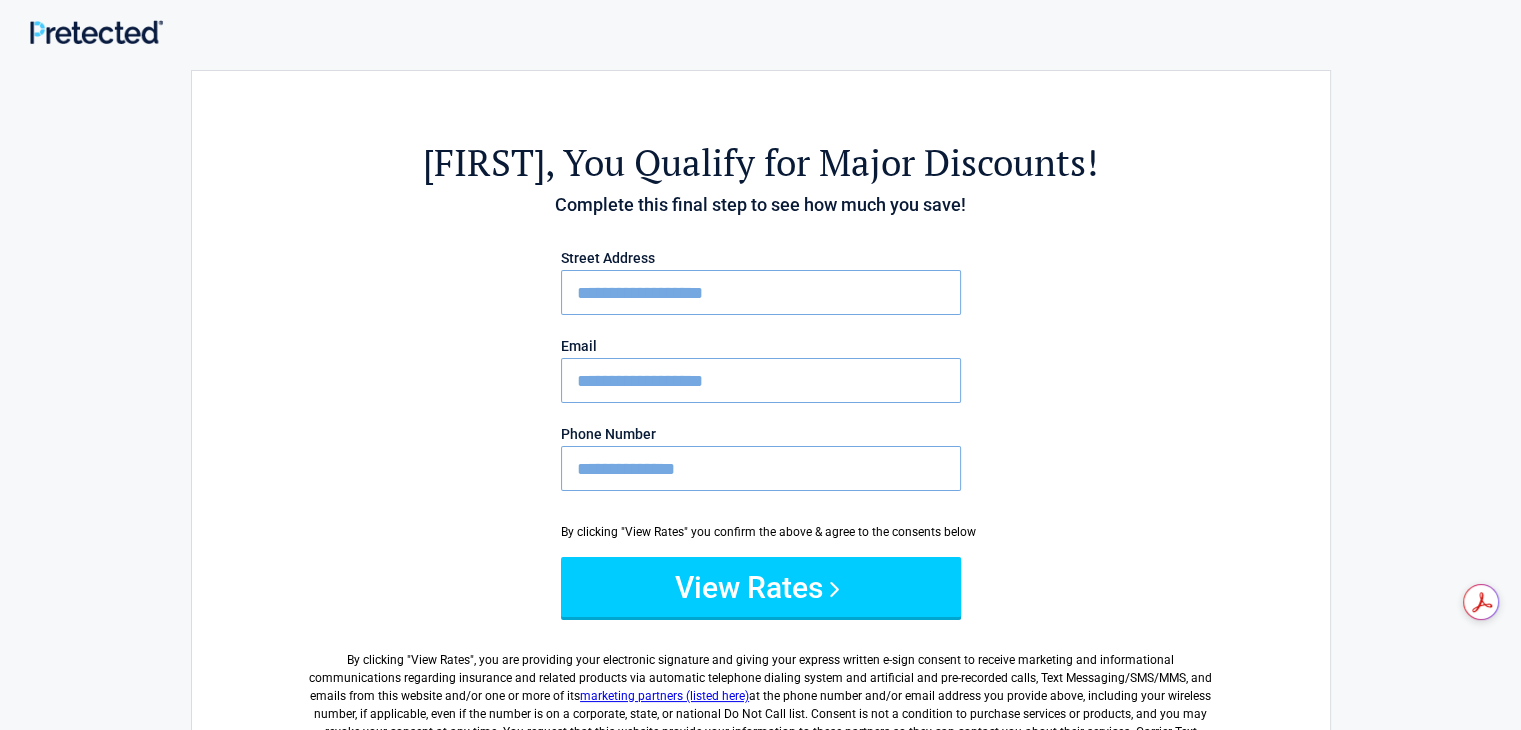 scroll, scrollTop: 100, scrollLeft: 0, axis: vertical 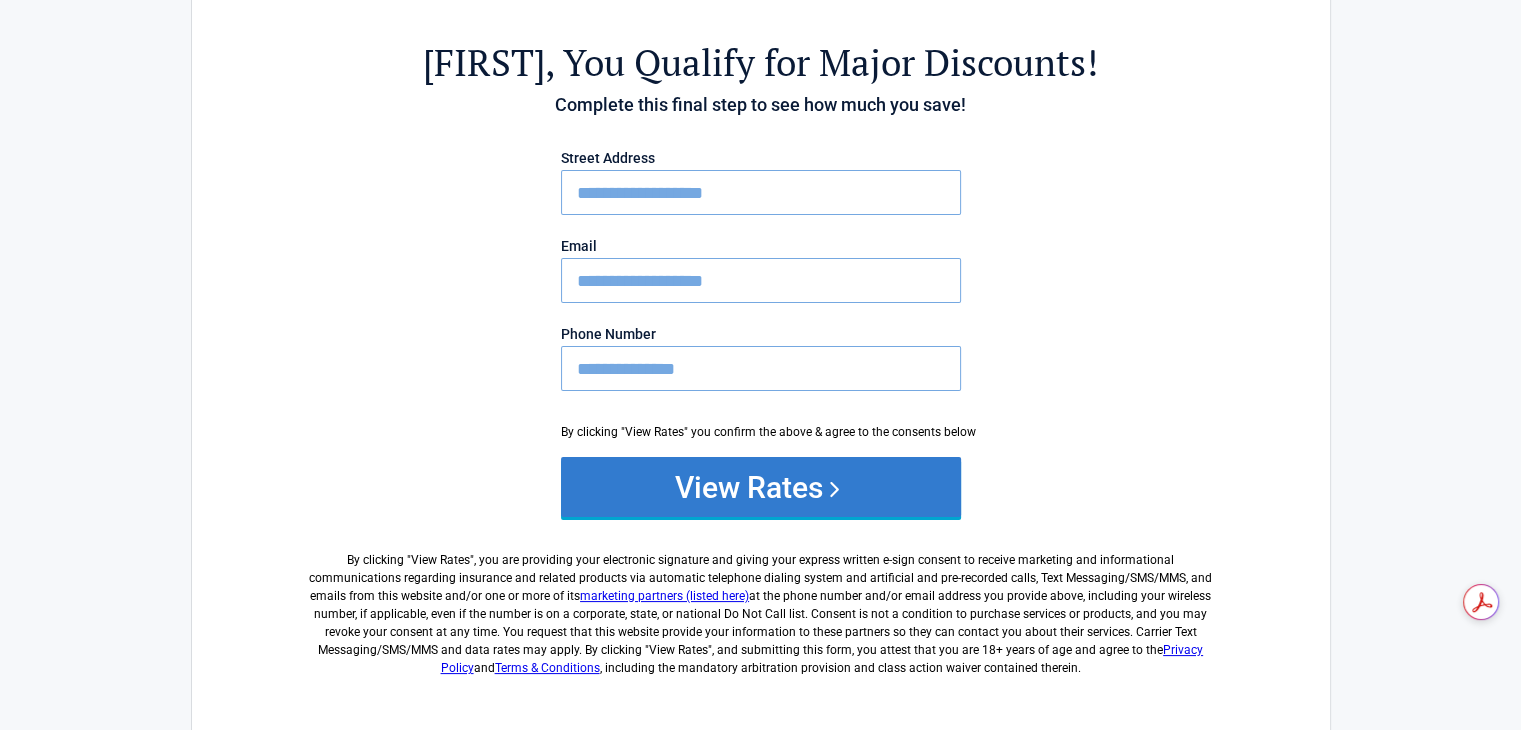 drag, startPoint x: 704, startPoint y: 520, endPoint x: 692, endPoint y: 506, distance: 18.439089 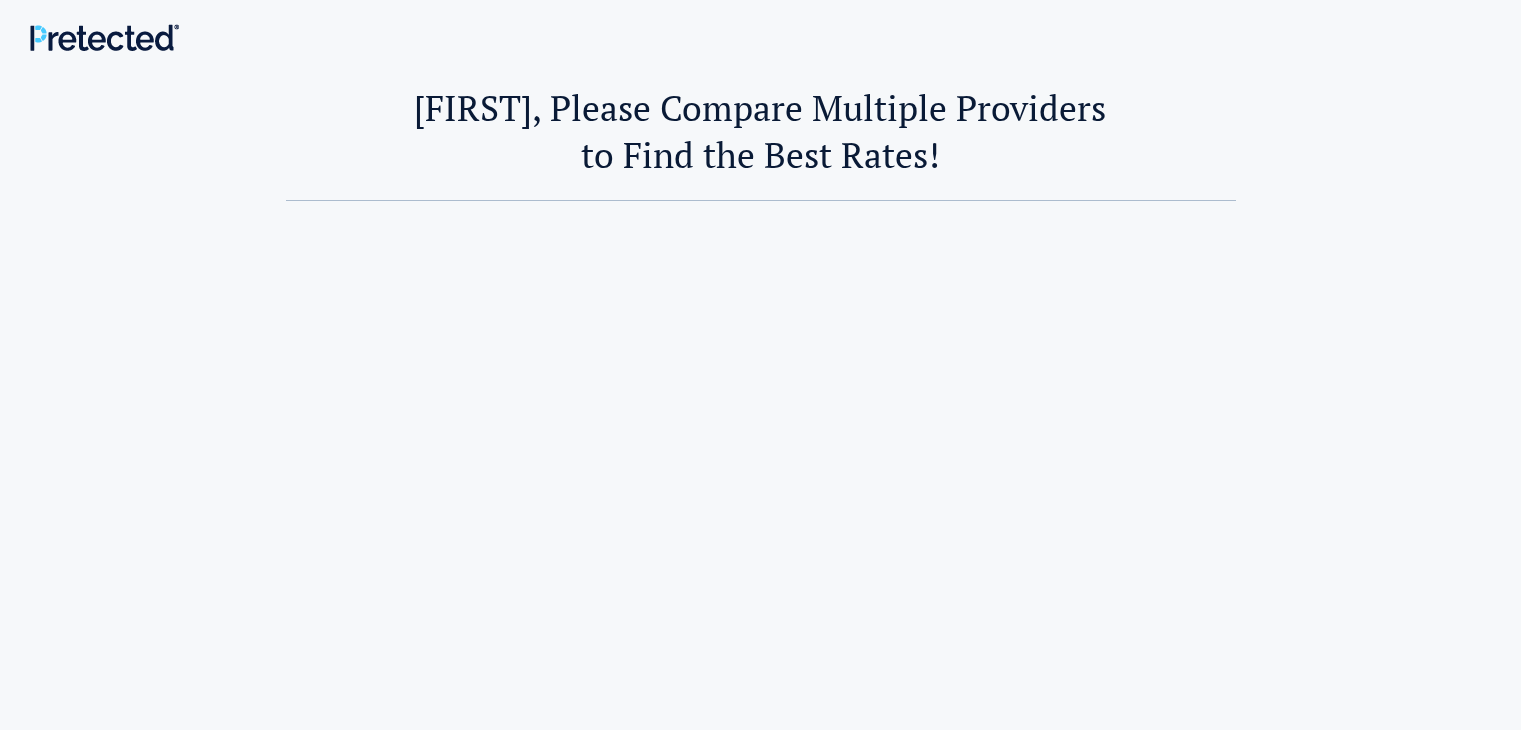 scroll, scrollTop: 0, scrollLeft: 0, axis: both 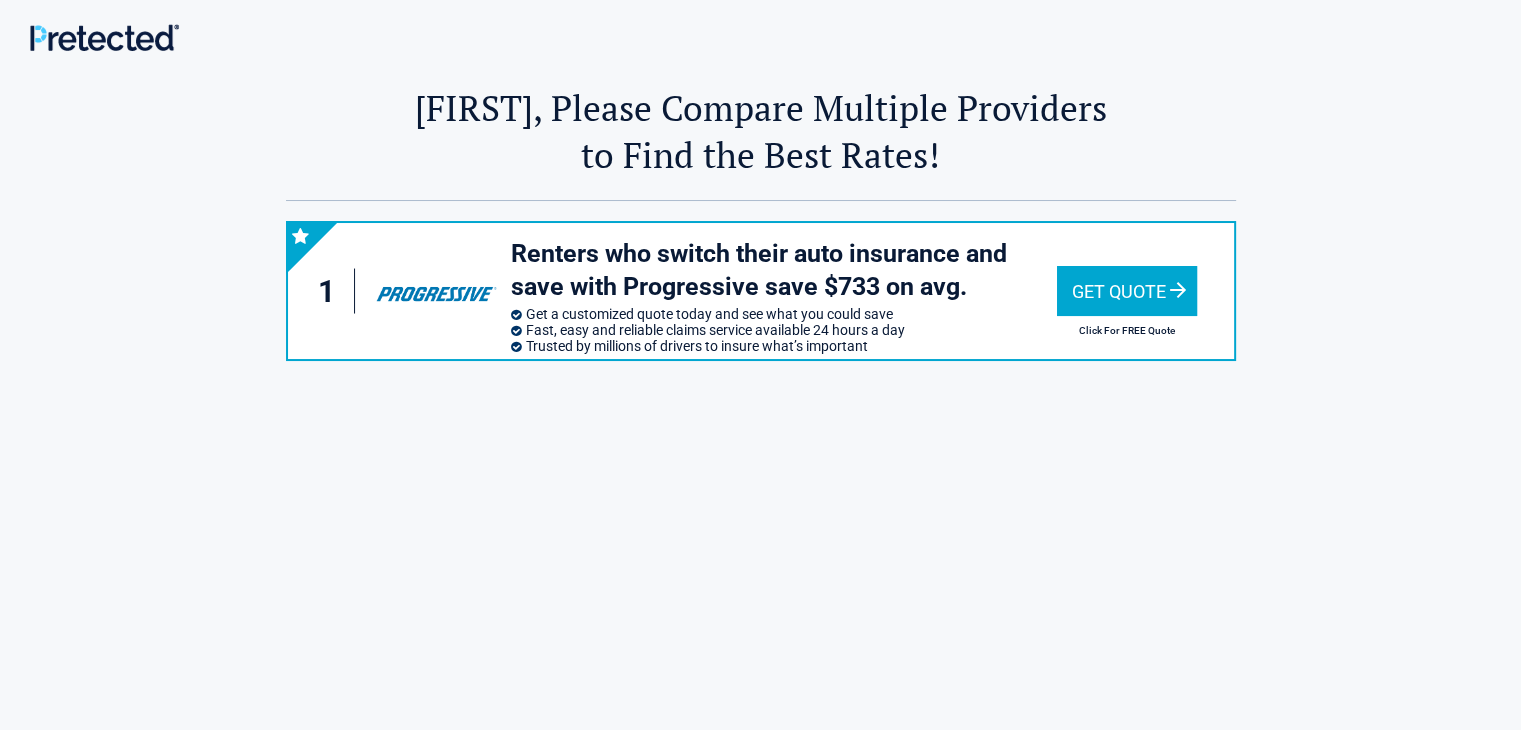 click on "Get Quote" at bounding box center (1127, 291) 